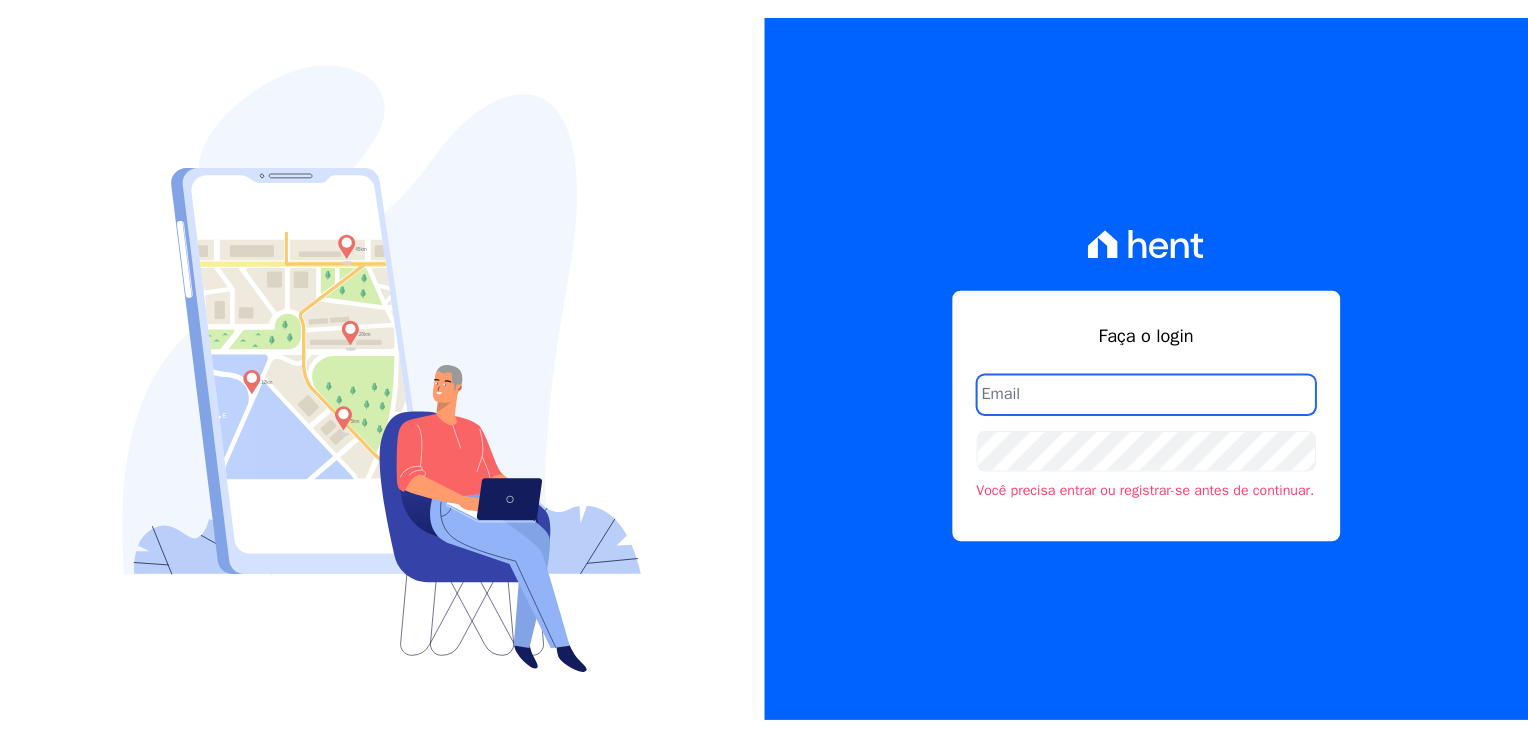 scroll, scrollTop: 0, scrollLeft: 0, axis: both 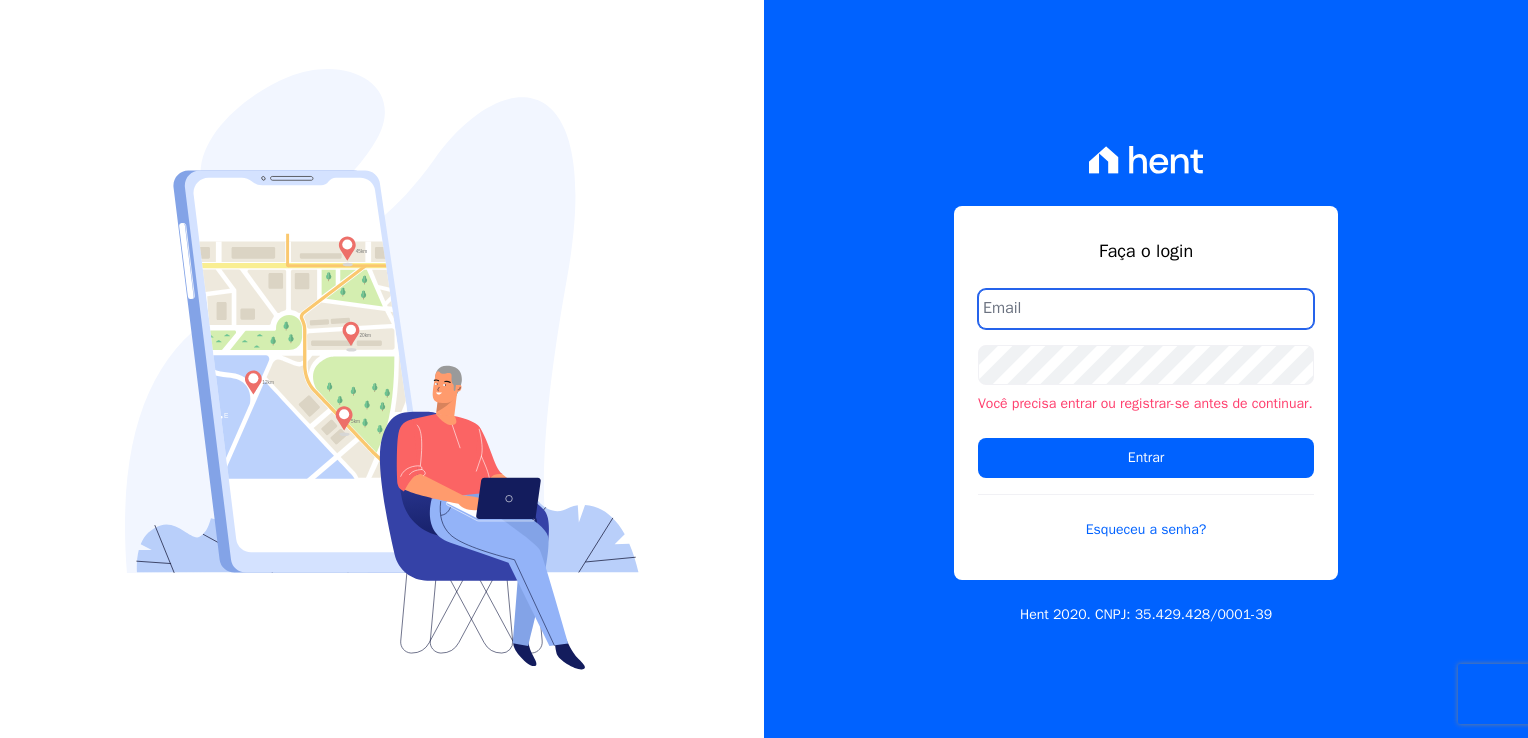 type on "cinthia.oliveira@twtgrupo.com" 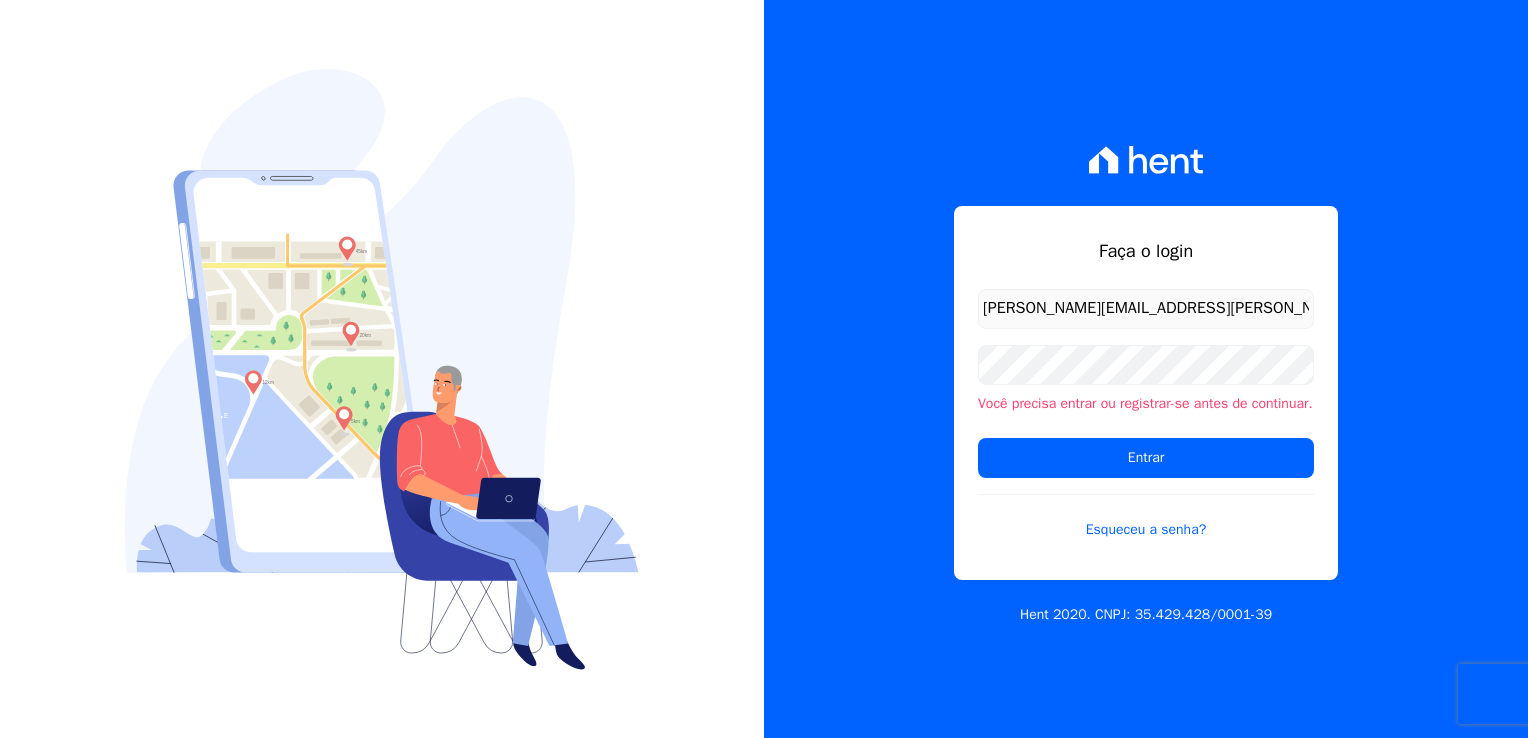 click on "cinthia.oliveira@twtgrupo.com" at bounding box center [1146, 309] 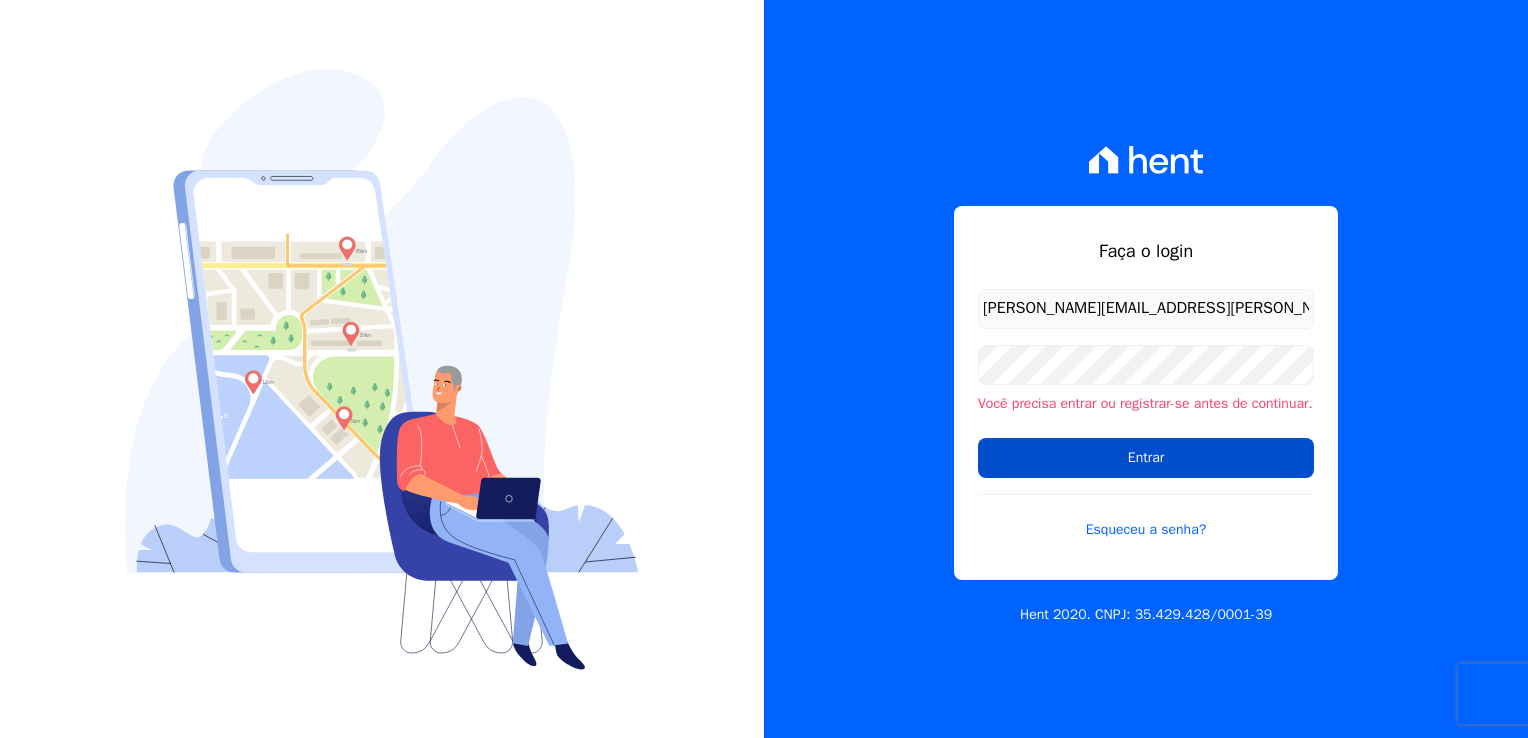 click on "Entrar" at bounding box center (1146, 458) 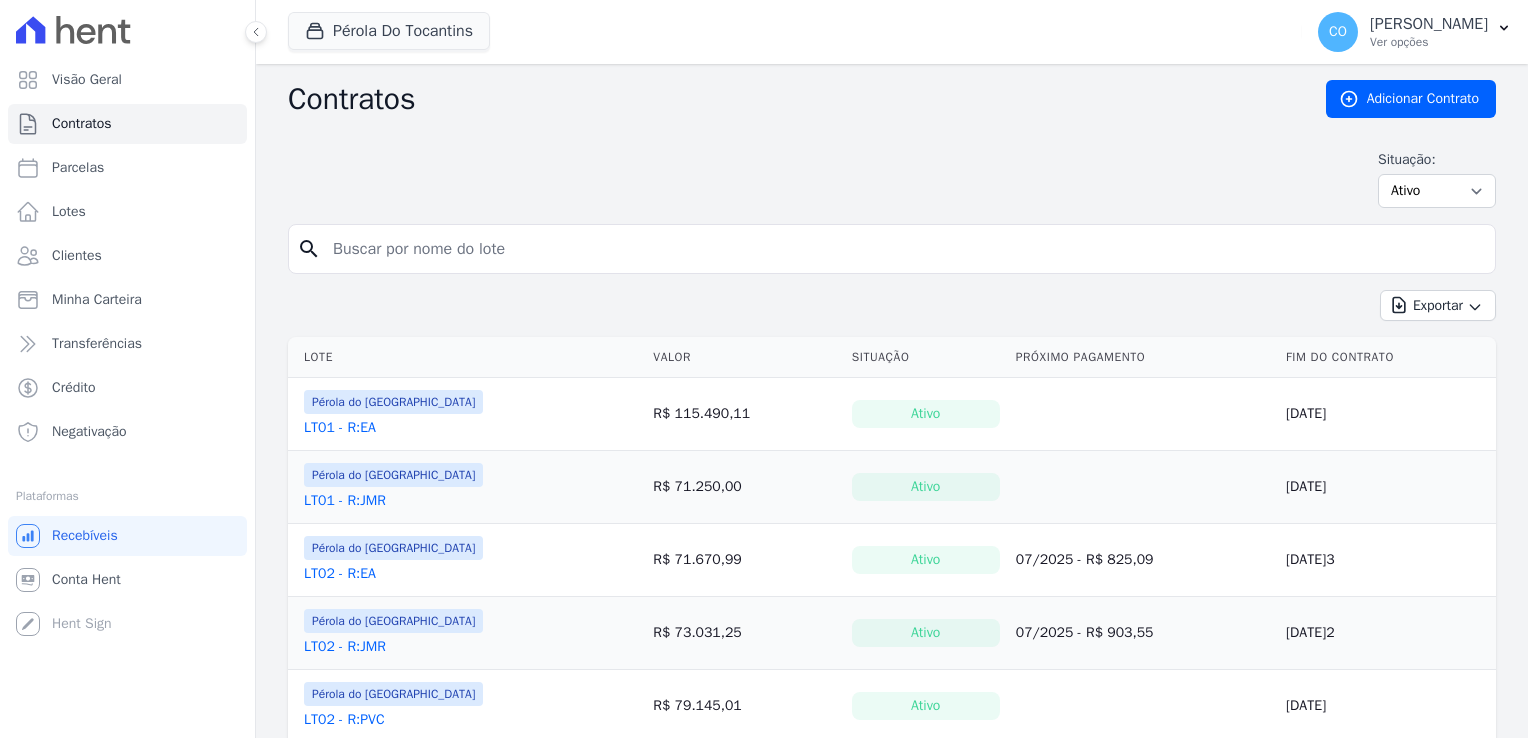 scroll, scrollTop: 0, scrollLeft: 0, axis: both 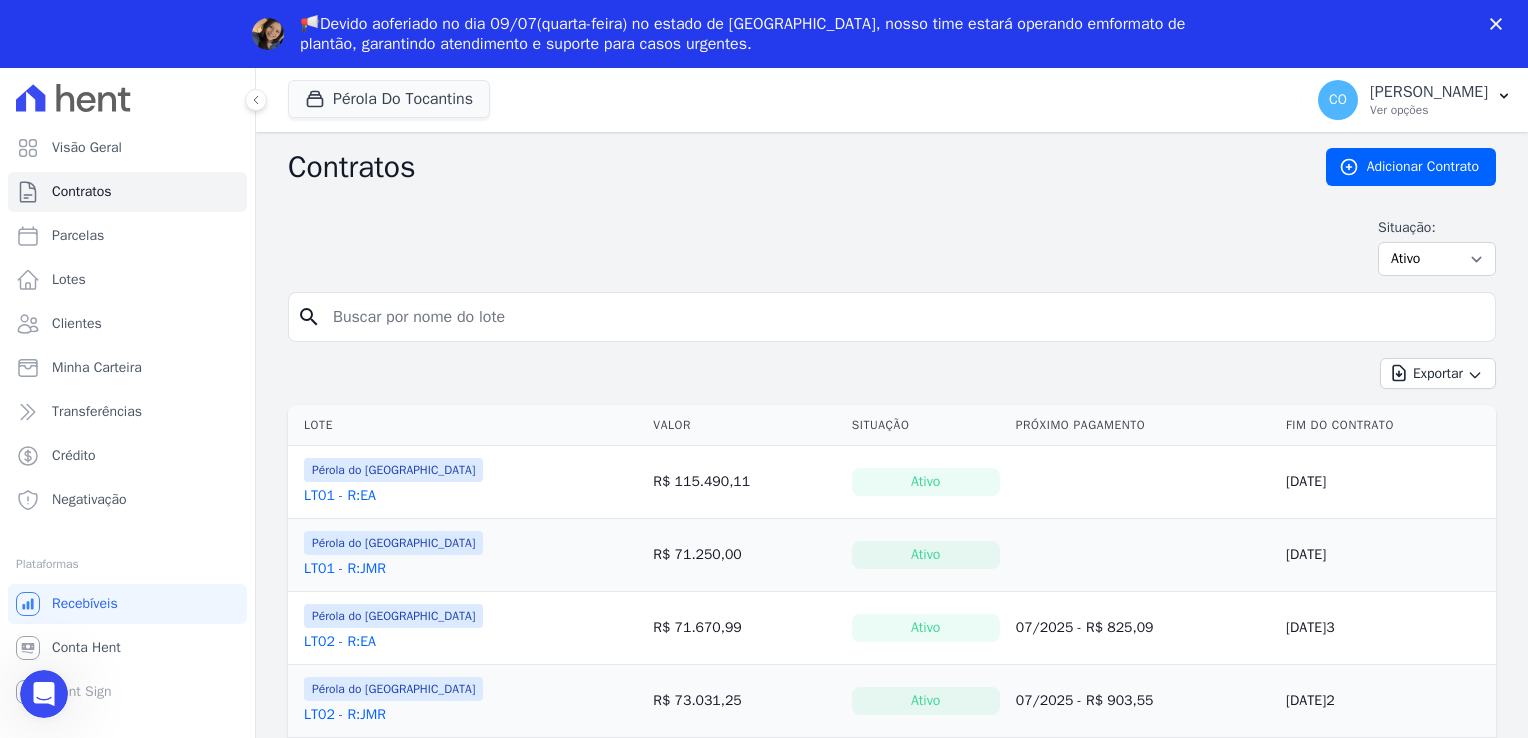click on "📢Devido ao  feriado no dia 09/07  (quarta-feira) no estado de [GEOGRAPHIC_DATA], nosso time estará operando [PERSON_NAME] de plantão , garantindo atendimento e suporte para casos urgentes." at bounding box center (764, 34) 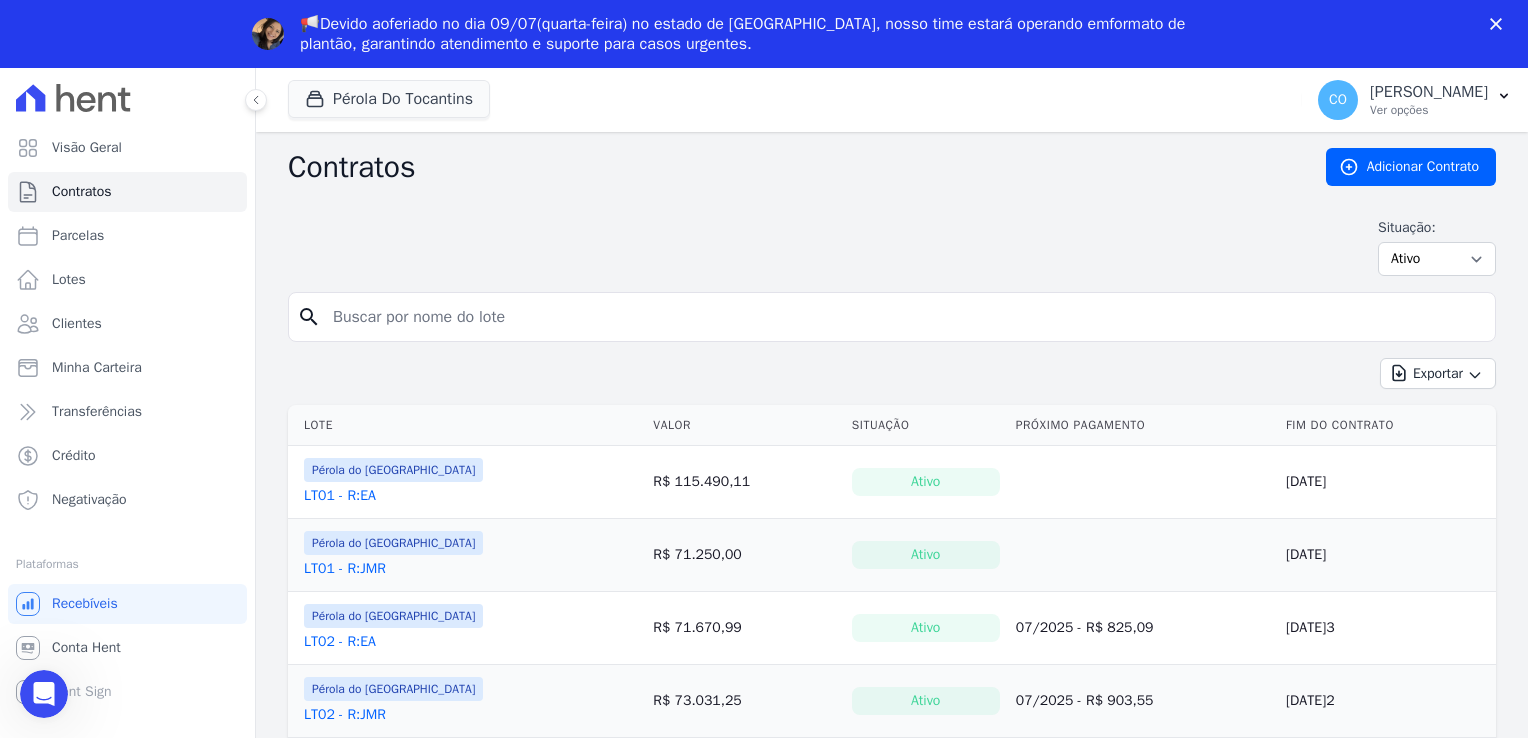 click 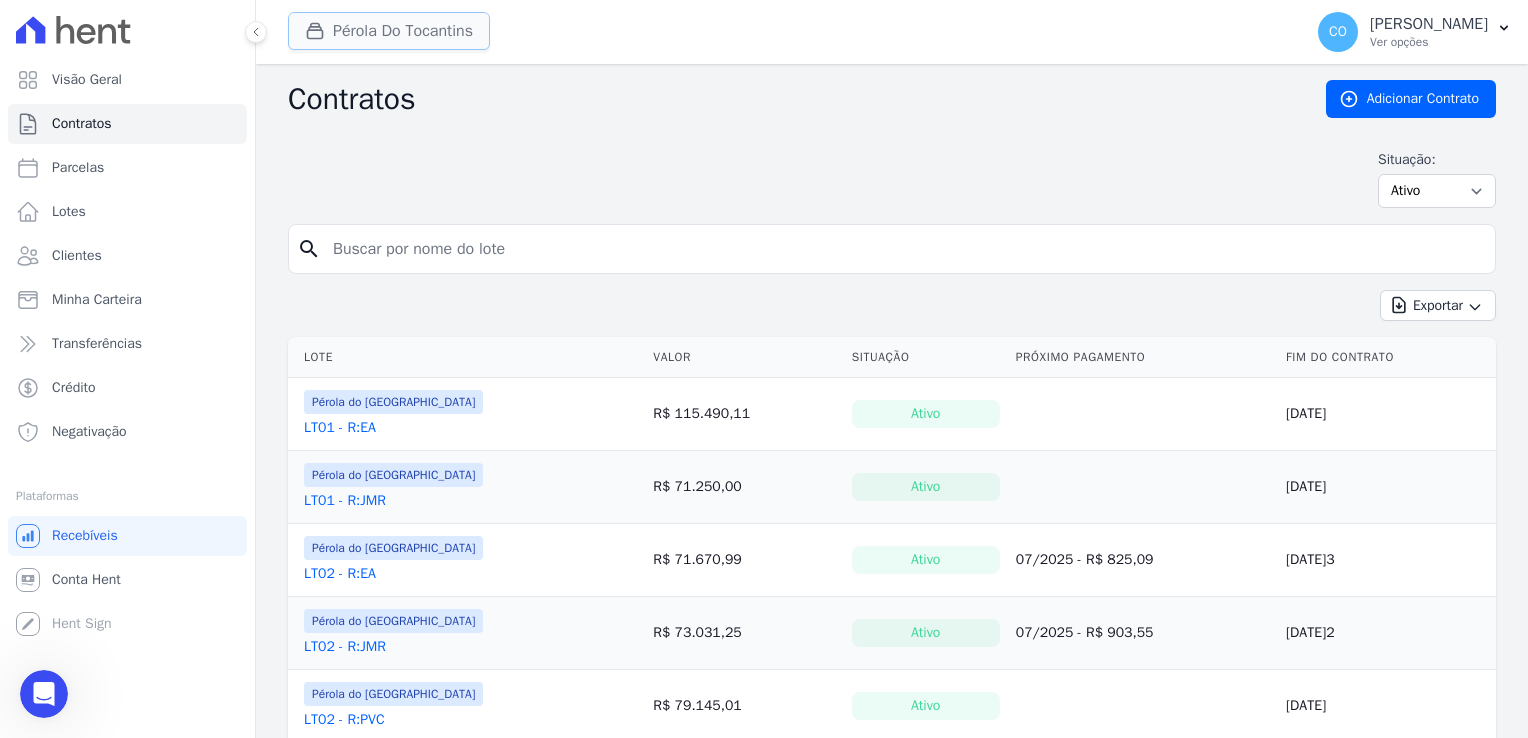 click on "Pérola Do Tocantins" at bounding box center (389, 31) 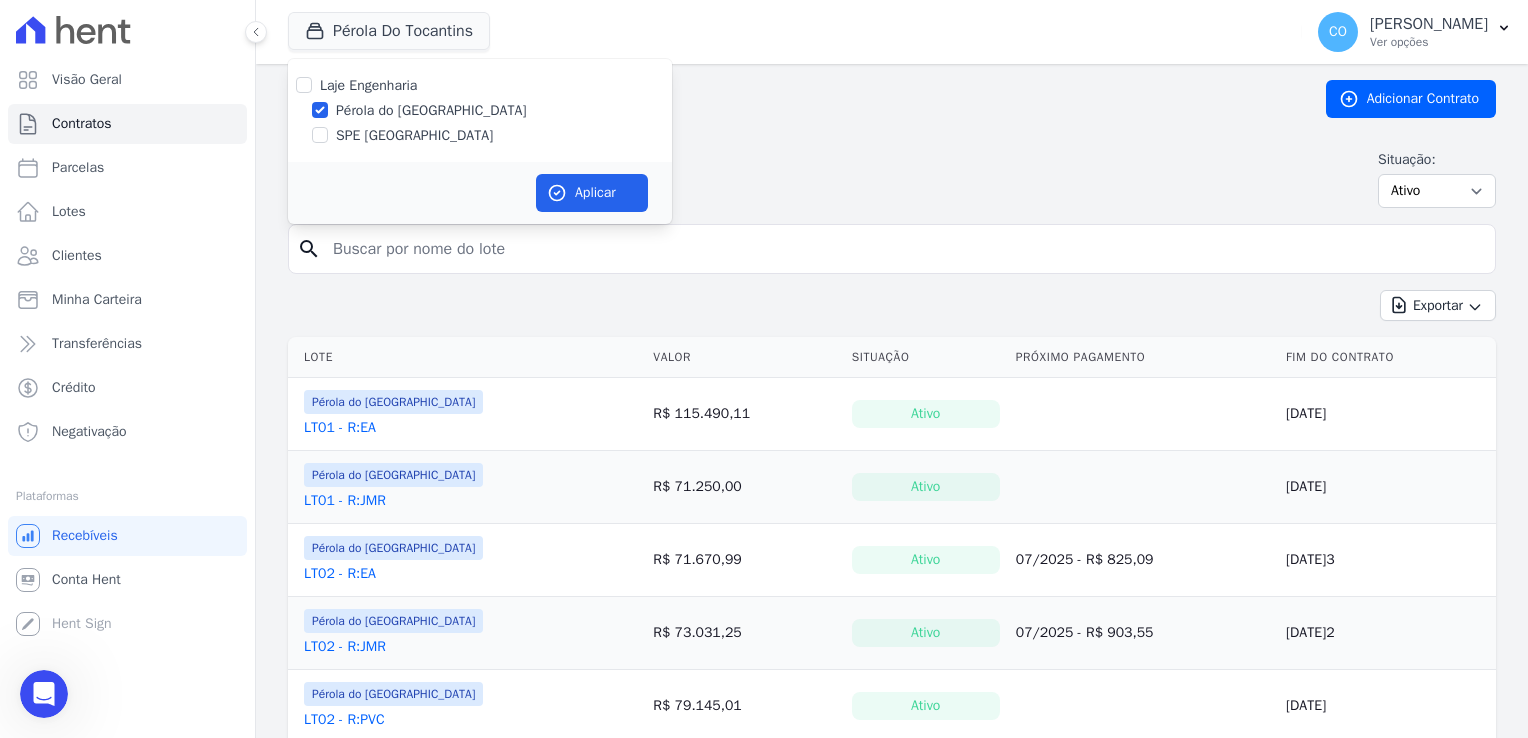 click on "Pérola do [GEOGRAPHIC_DATA]" at bounding box center (431, 110) 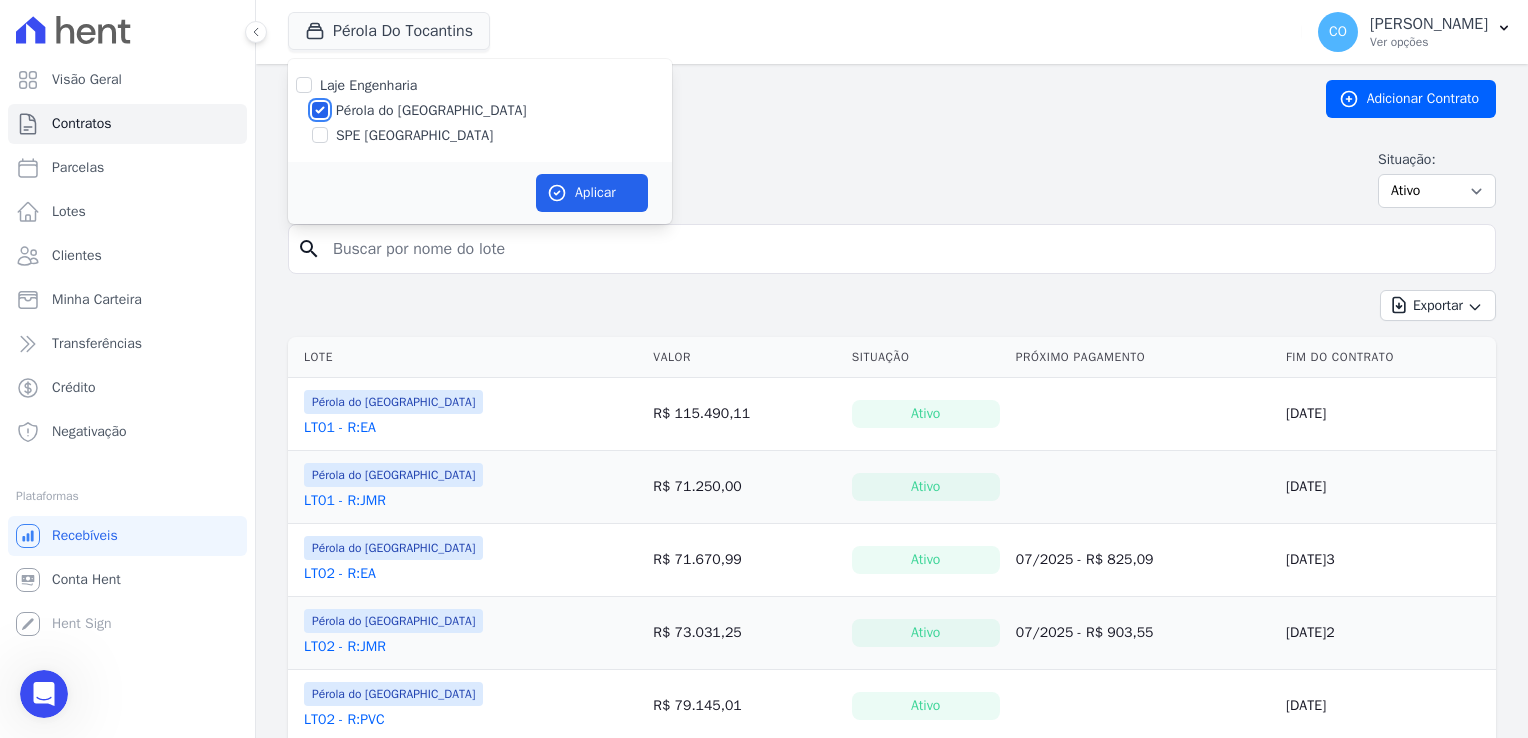 click on "Pérola do [GEOGRAPHIC_DATA]" at bounding box center [320, 110] 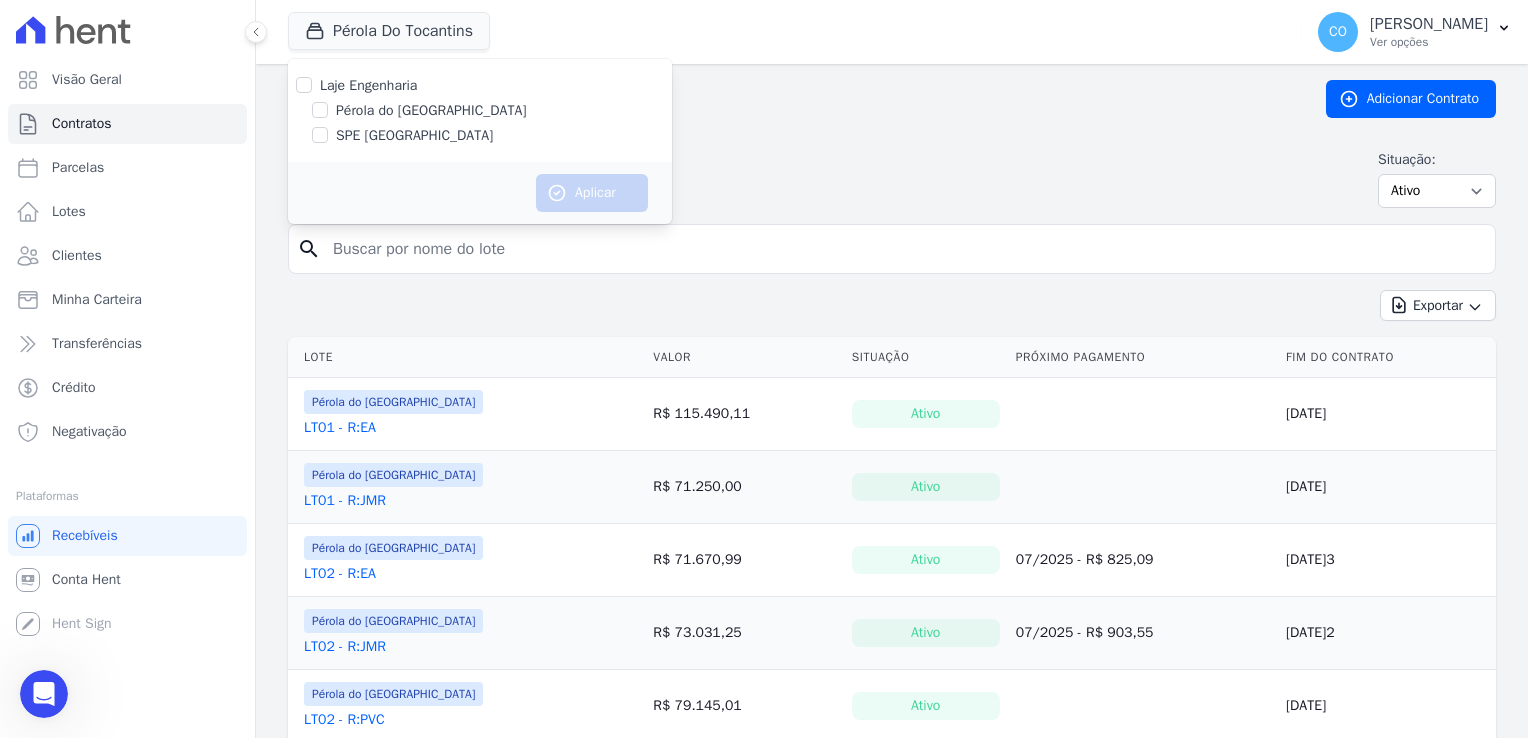 click on "SPE [GEOGRAPHIC_DATA]" at bounding box center [414, 135] 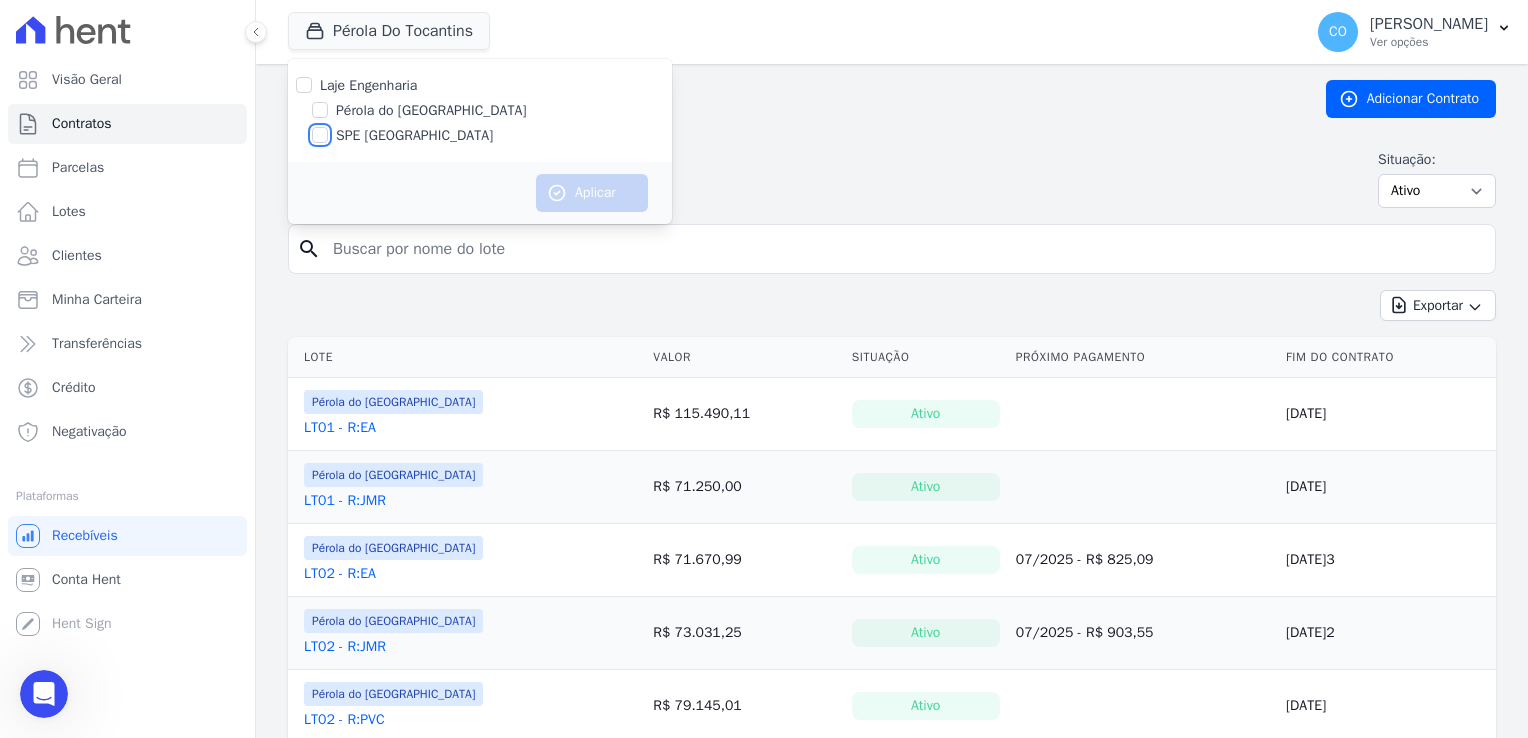 checkbox on "true" 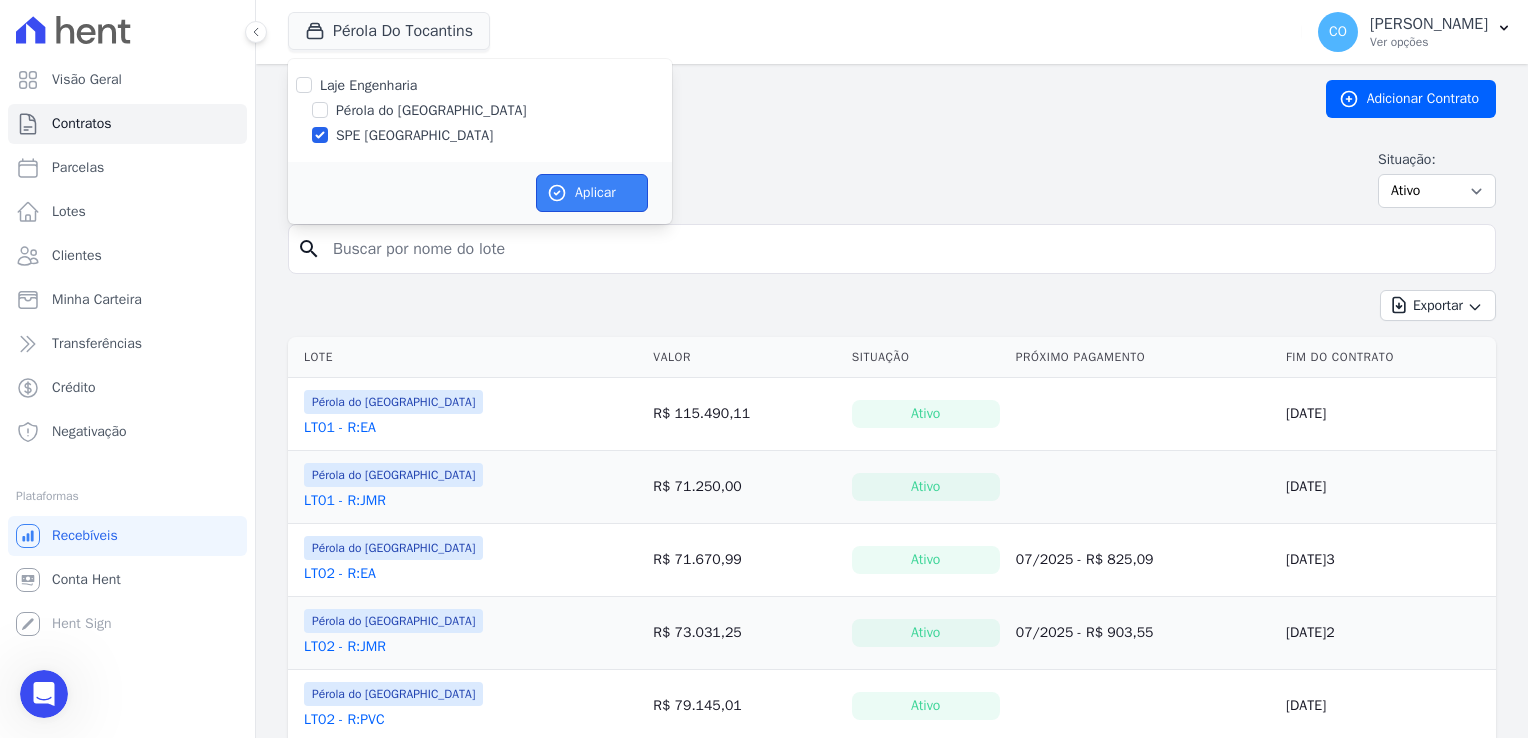 click on "Aplicar" at bounding box center [592, 193] 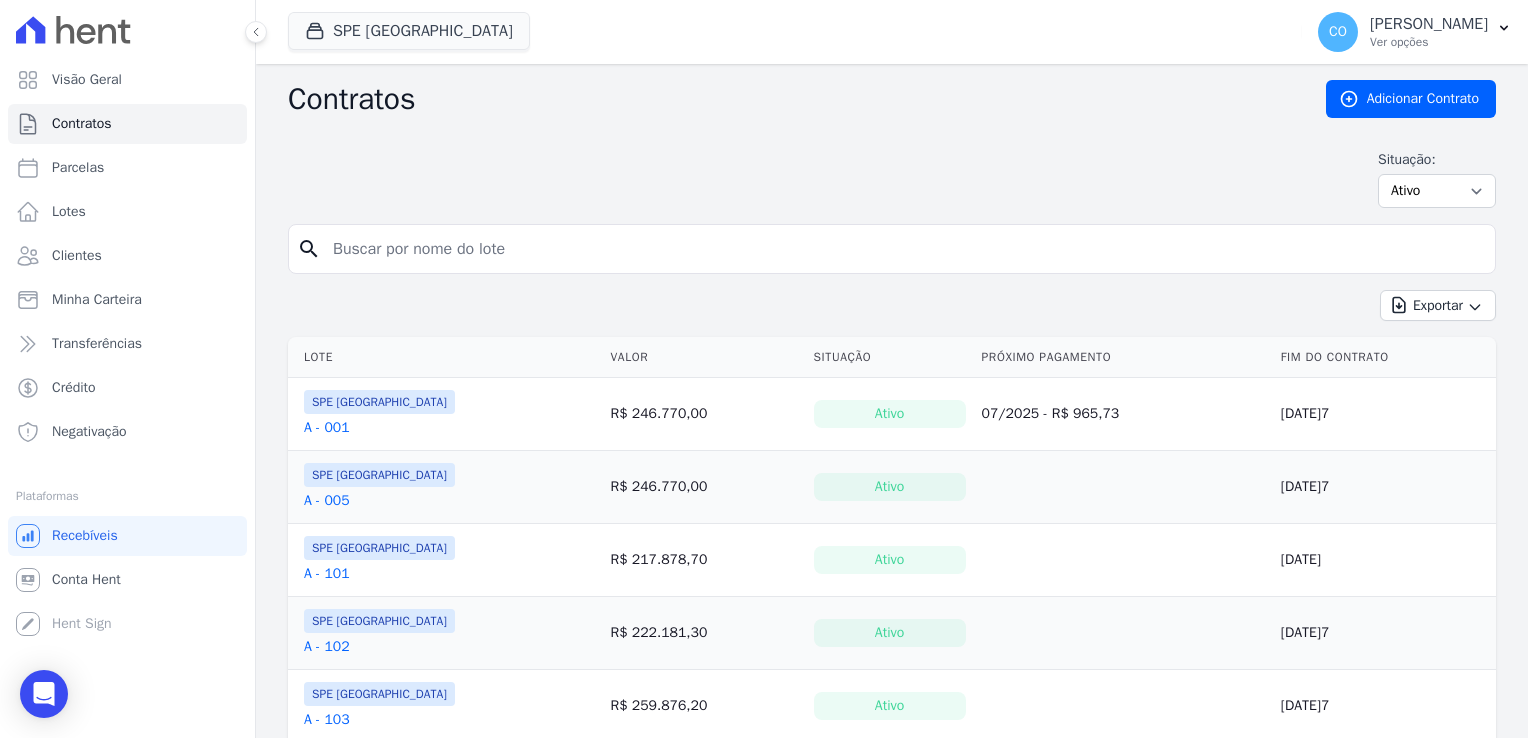 click at bounding box center (904, 249) 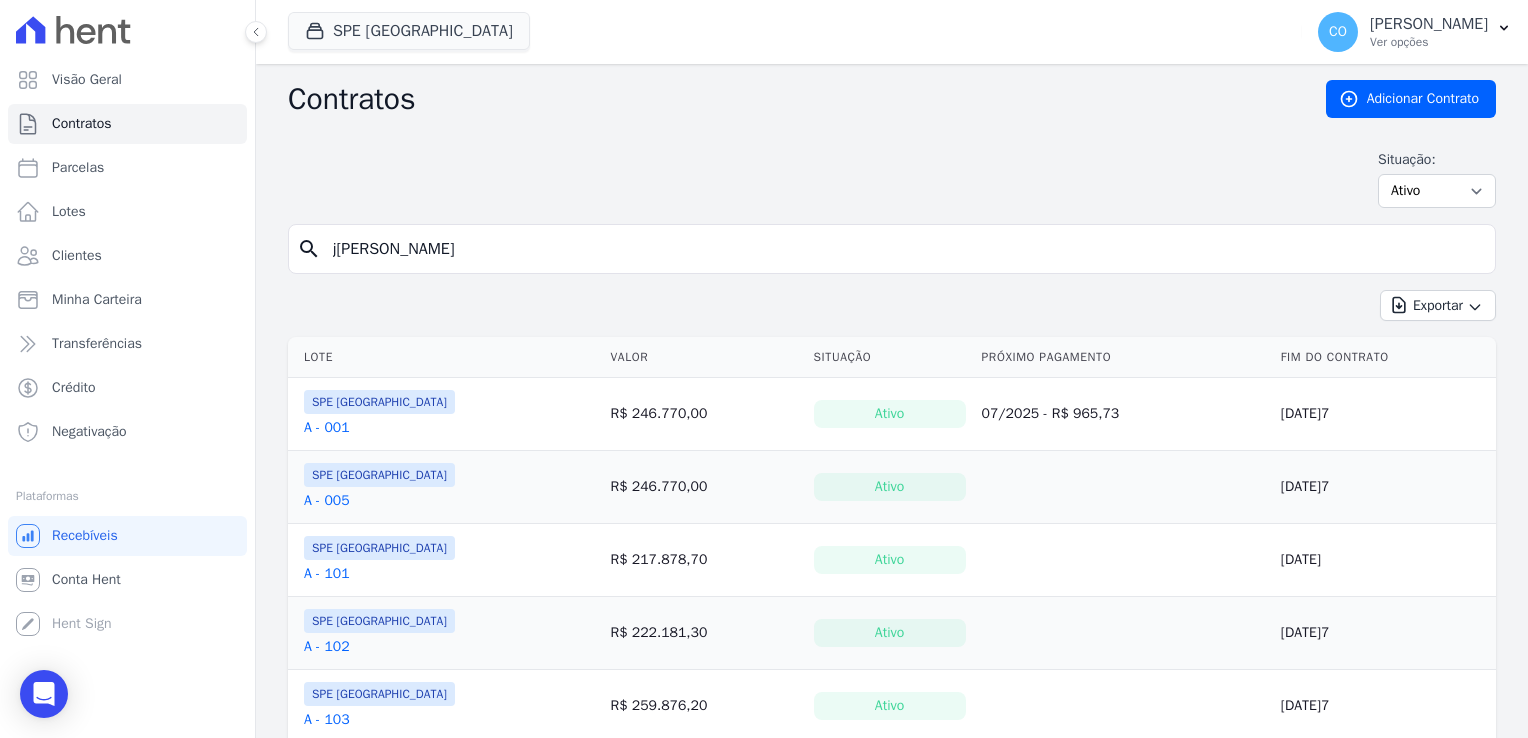 type on "j[PERSON_NAME]" 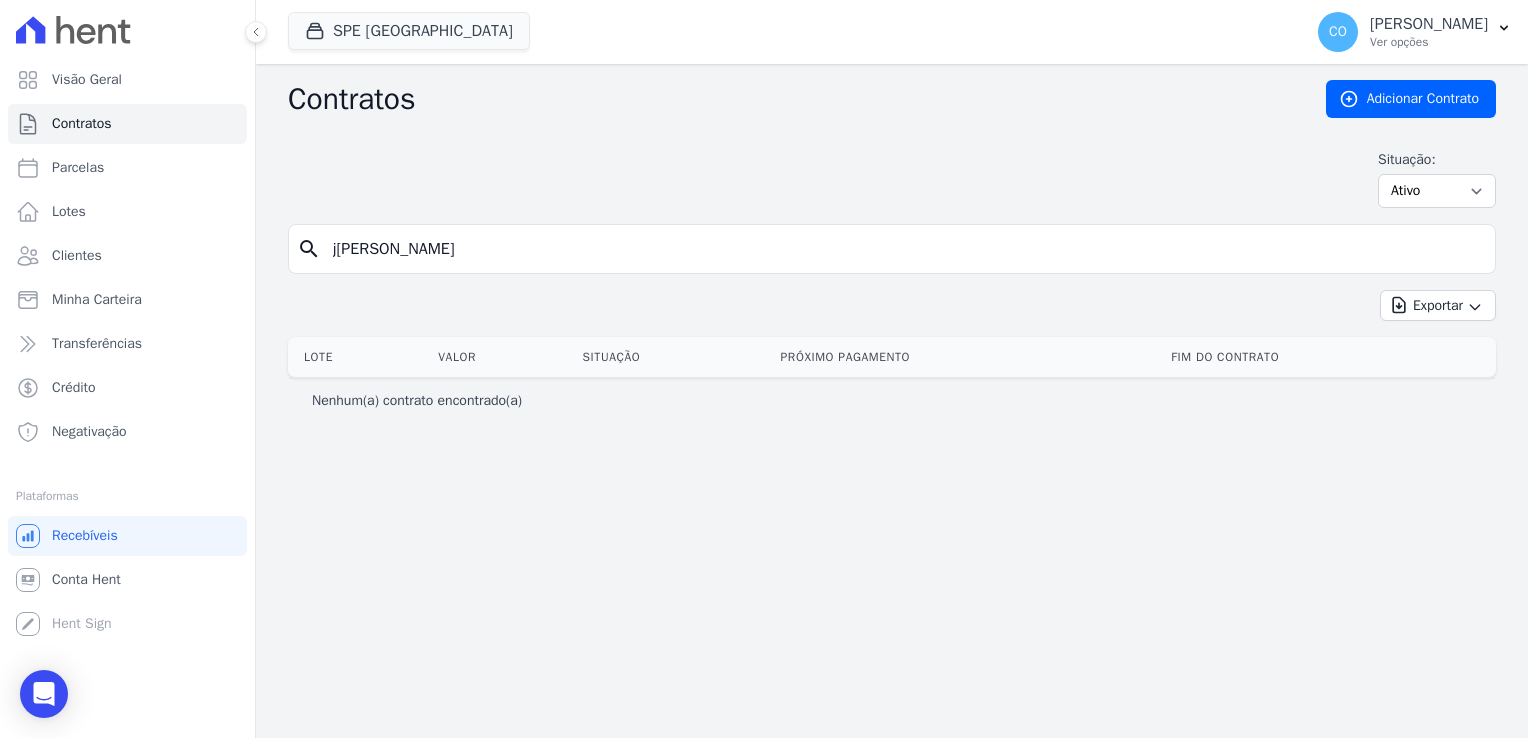 click on "j[PERSON_NAME]" at bounding box center [904, 249] 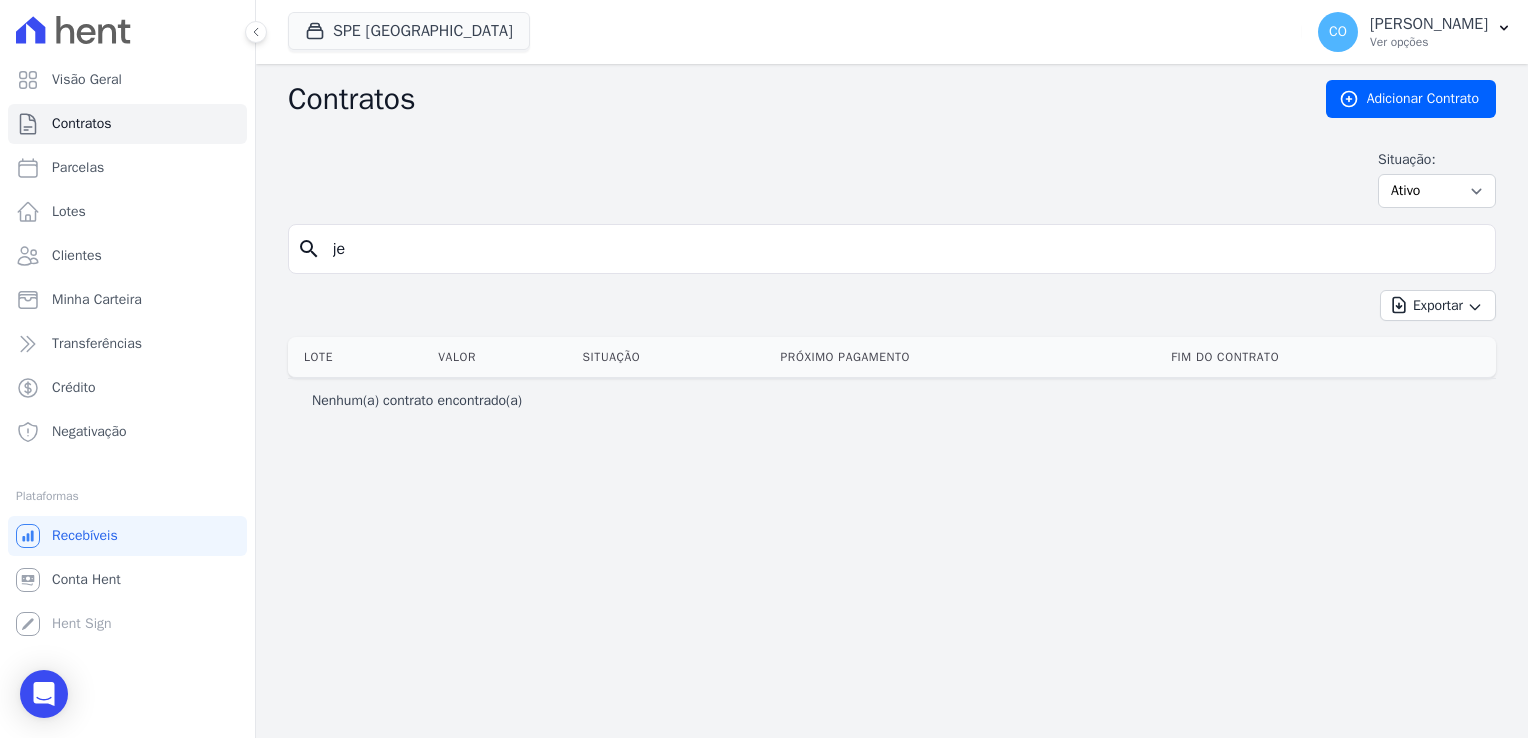 type on "j" 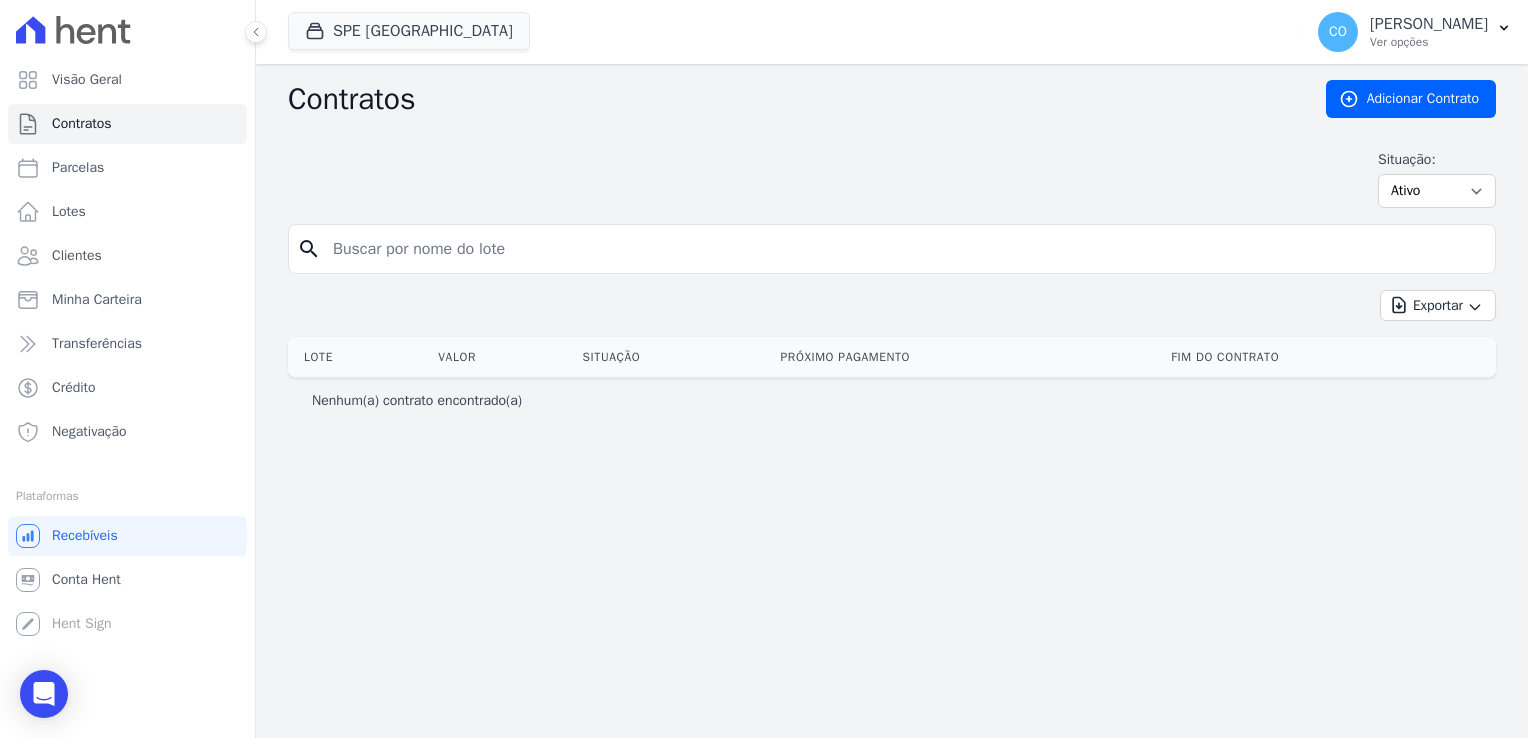 type on "H" 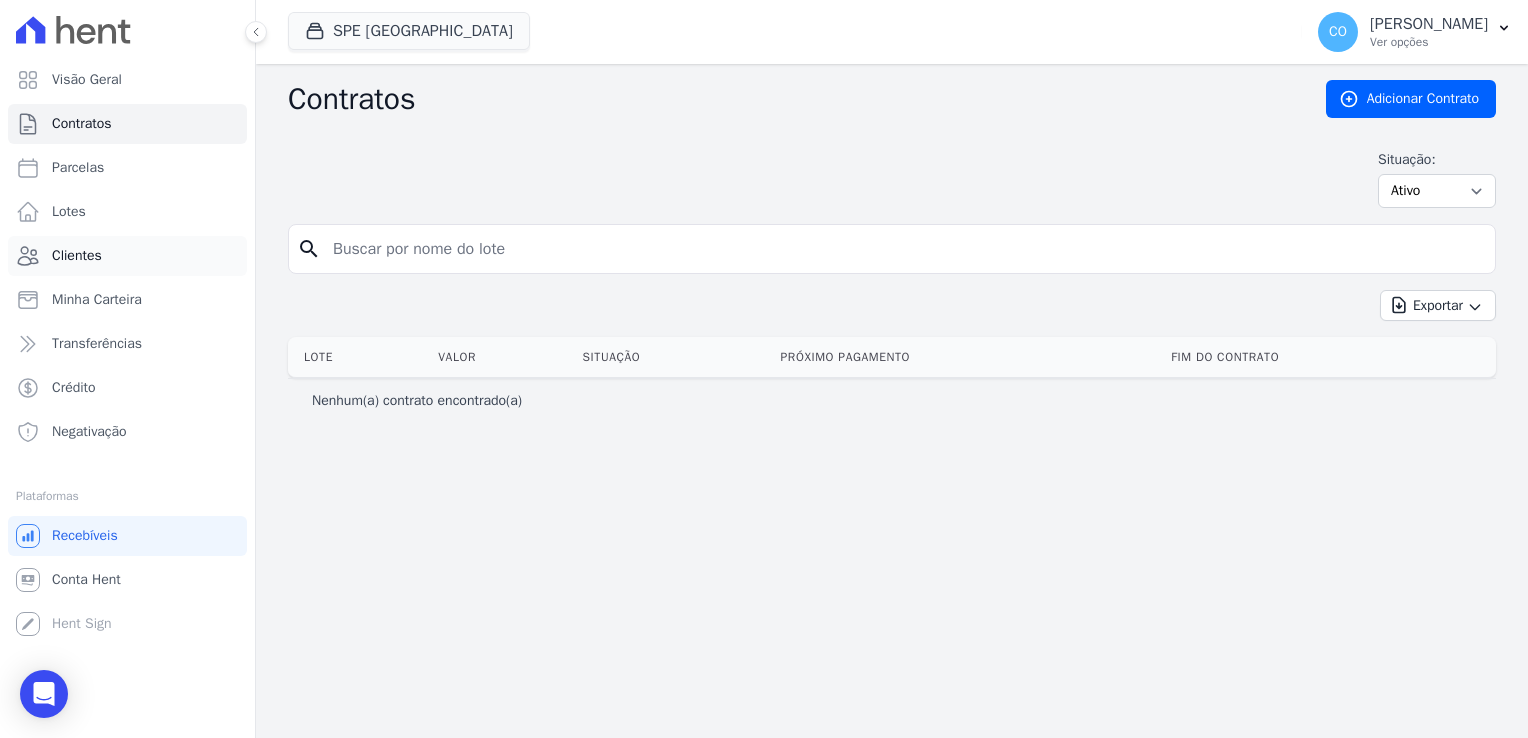type 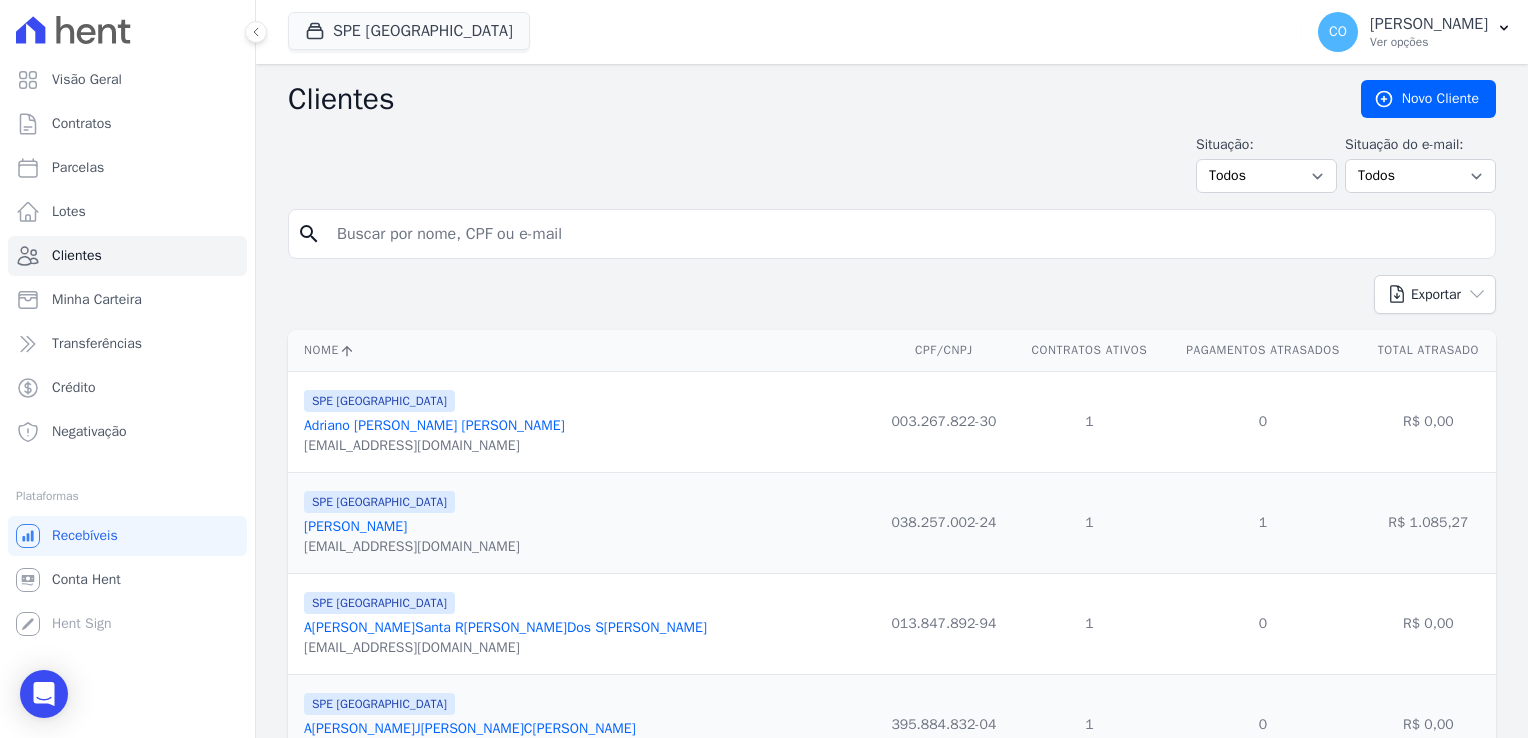 click at bounding box center (906, 234) 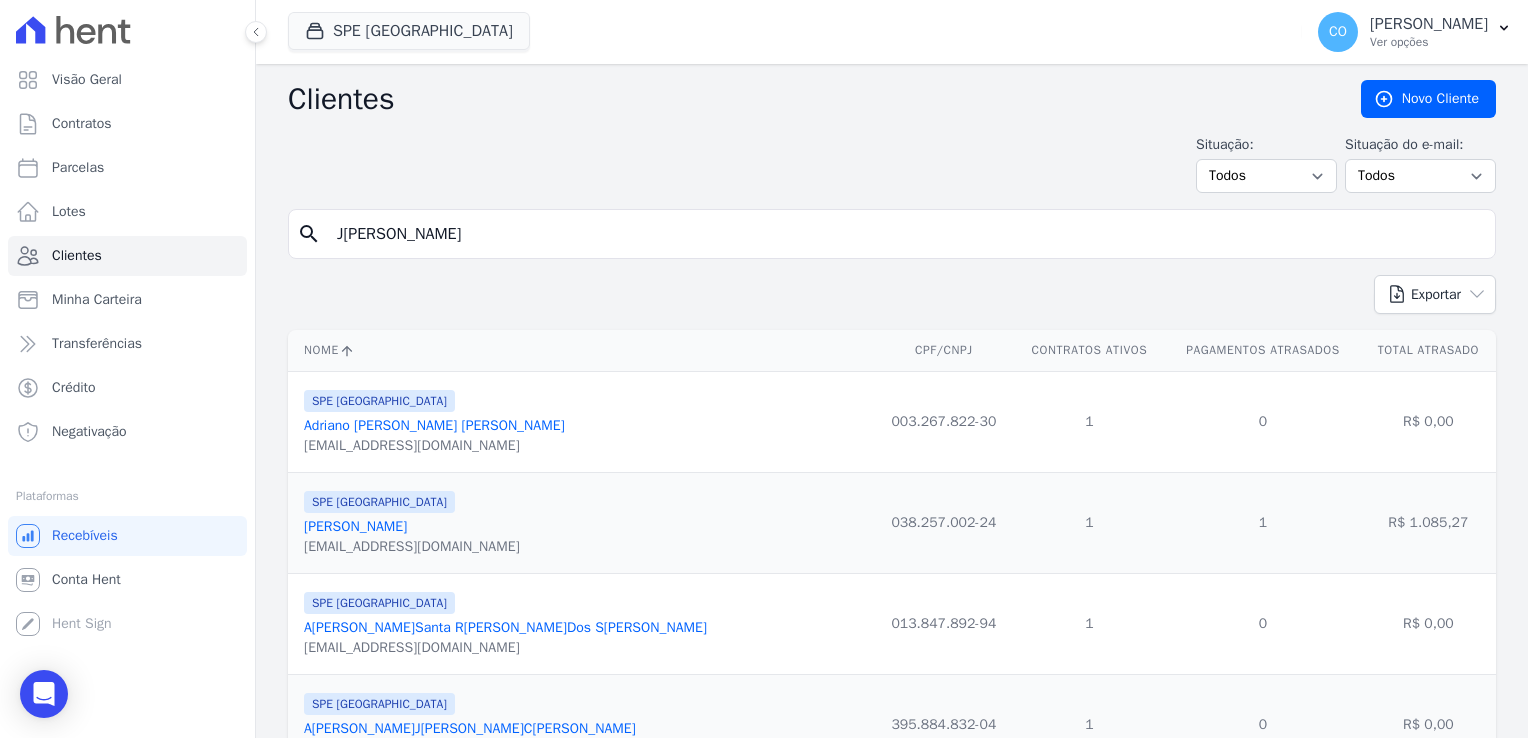 type on "J[PERSON_NAME]" 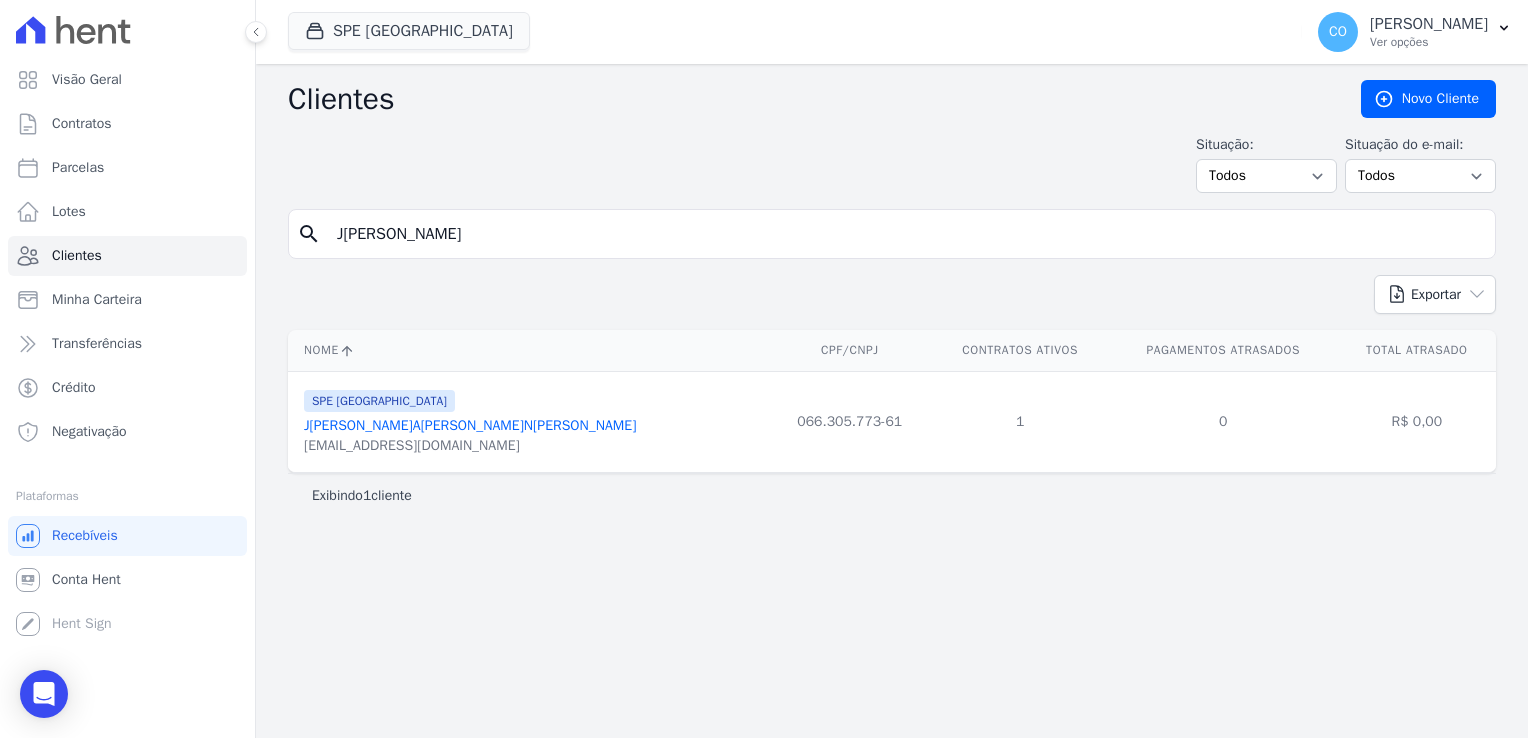 click on "J[PERSON_NAME]A[PERSON_NAME]N[PERSON_NAME]" at bounding box center (470, 425) 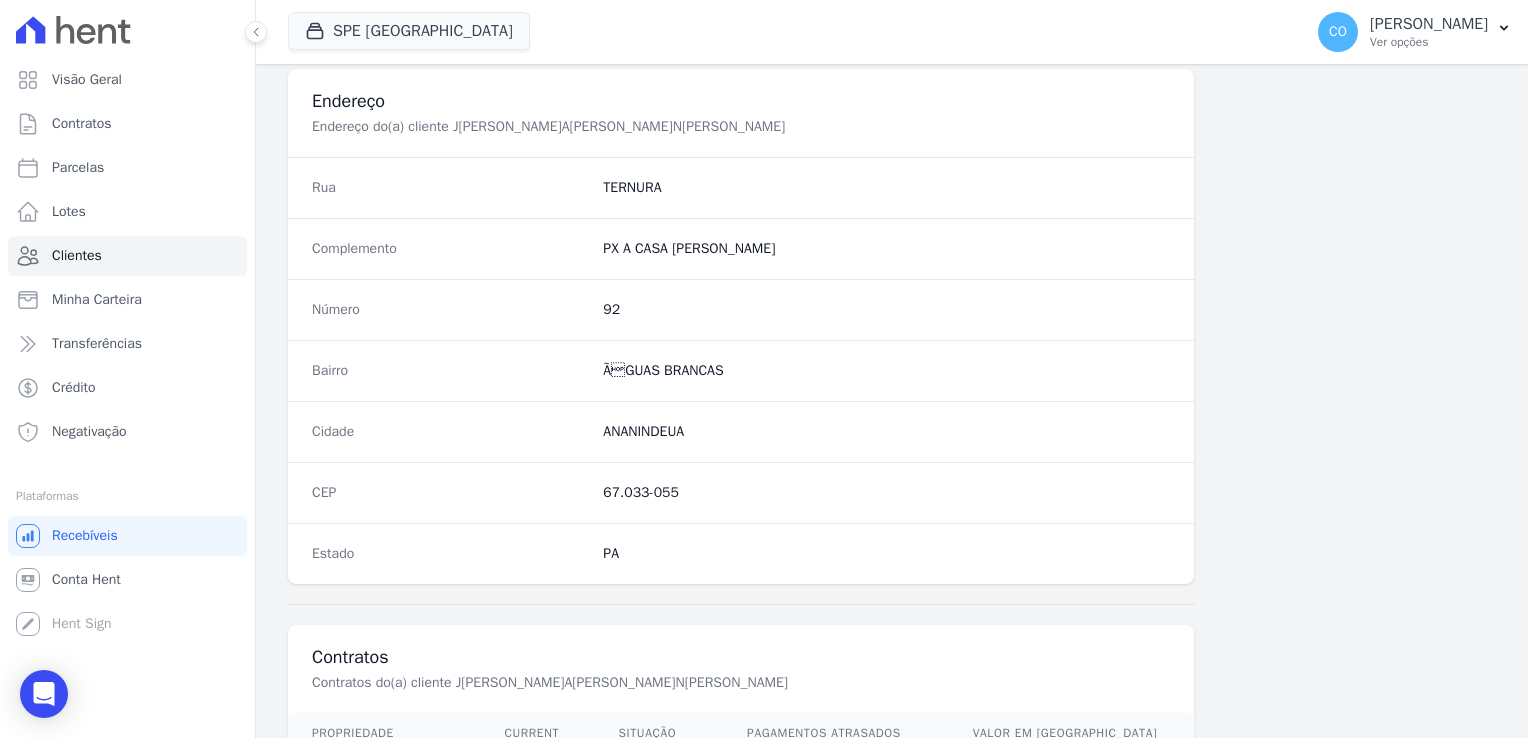scroll, scrollTop: 1126, scrollLeft: 0, axis: vertical 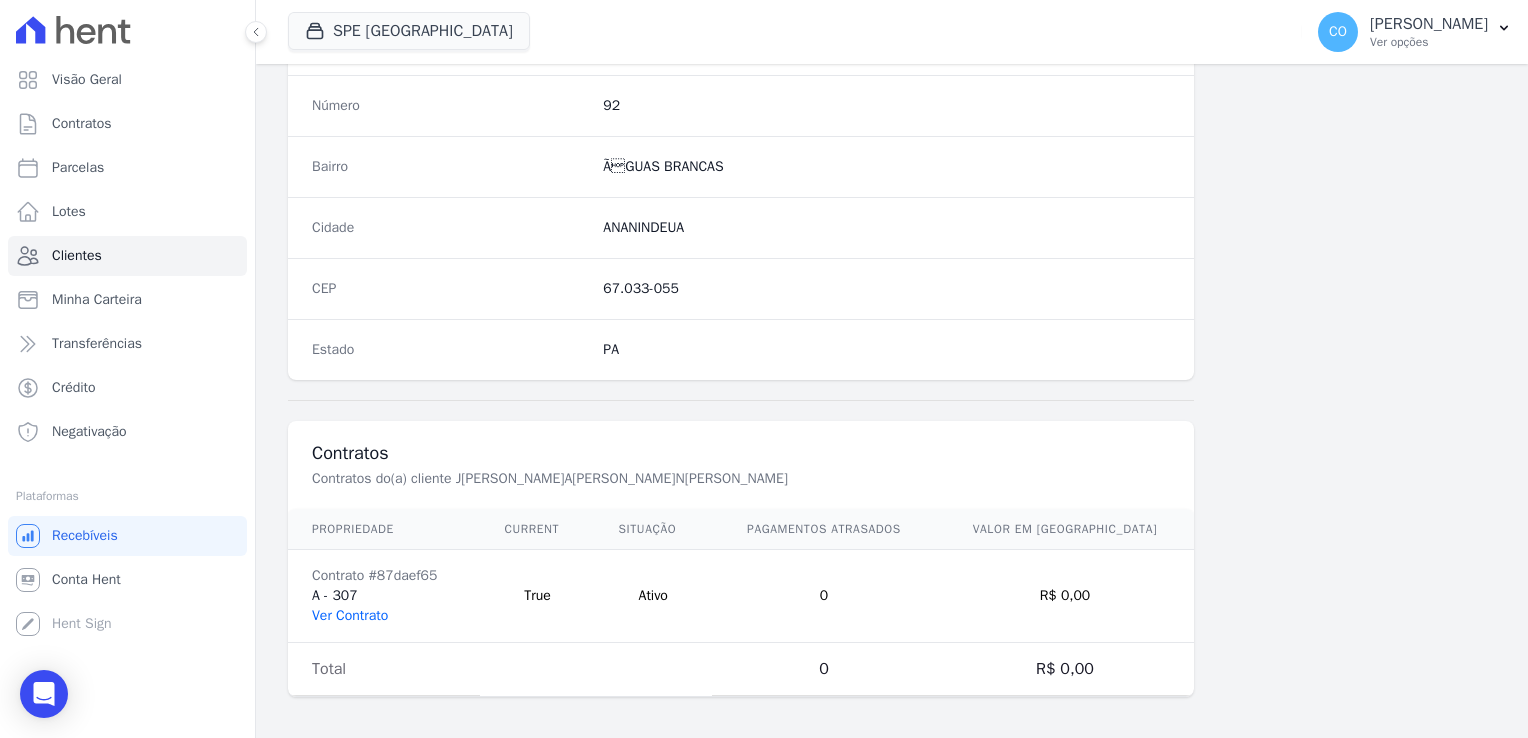 click on "Ver Contrato" at bounding box center (350, 615) 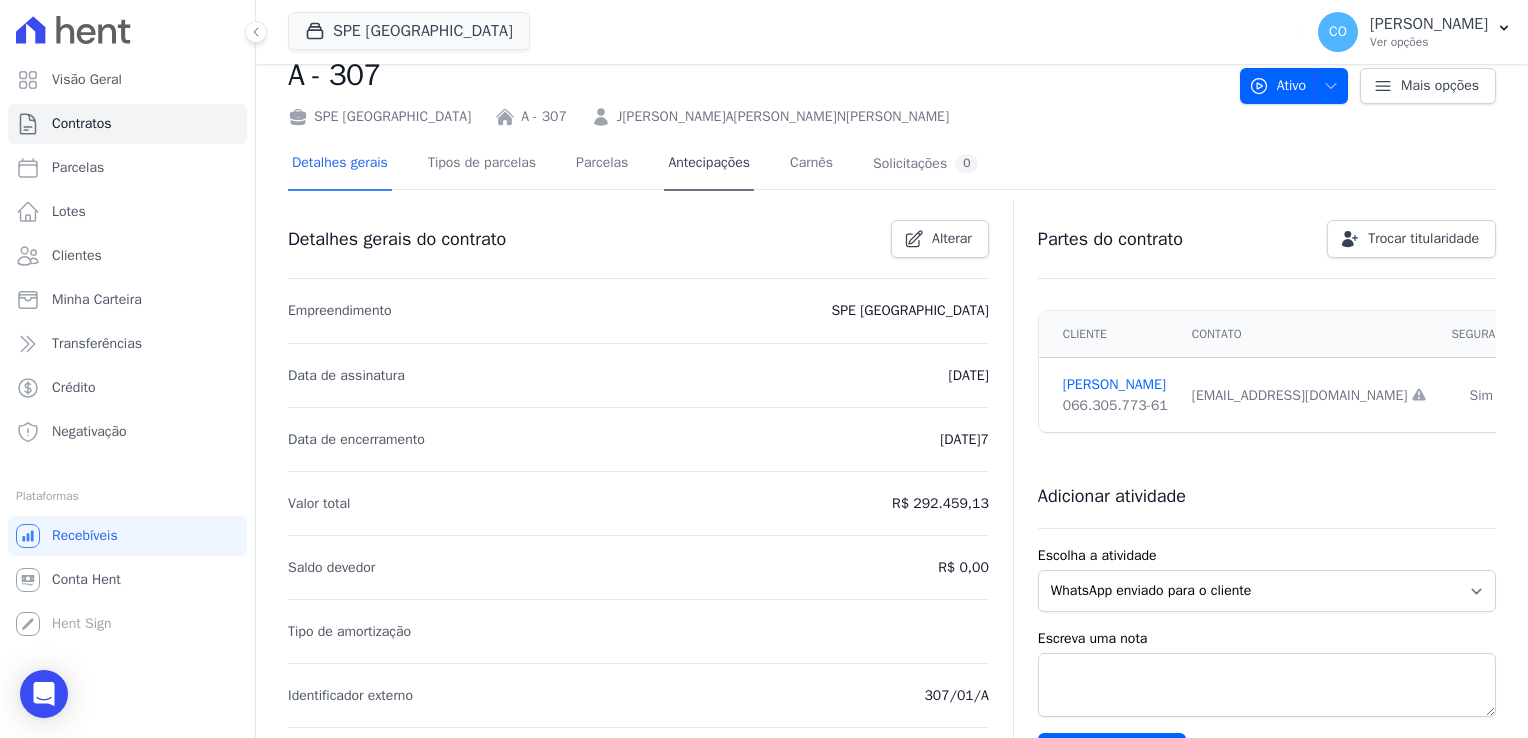 scroll, scrollTop: 0, scrollLeft: 0, axis: both 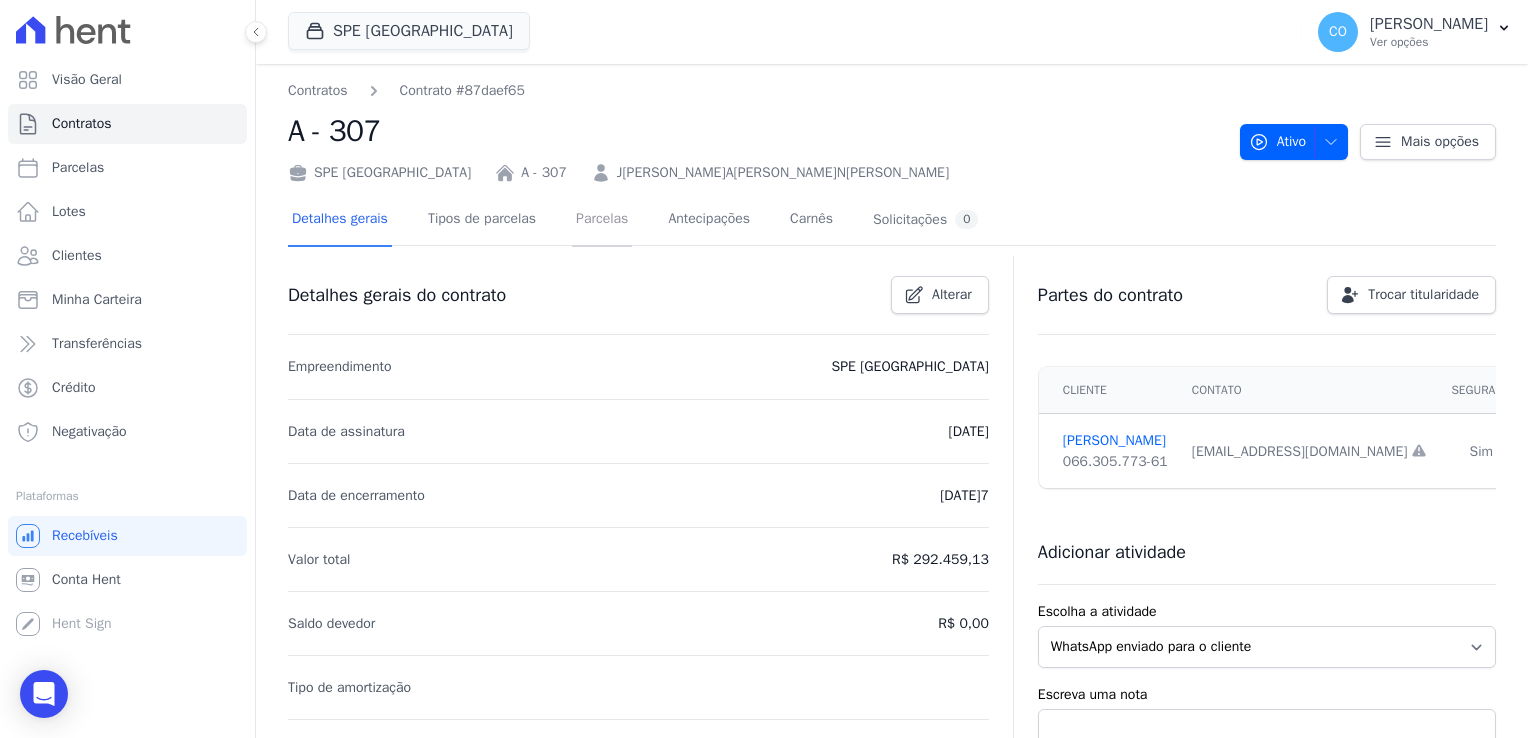 click on "Parcelas" at bounding box center [602, 220] 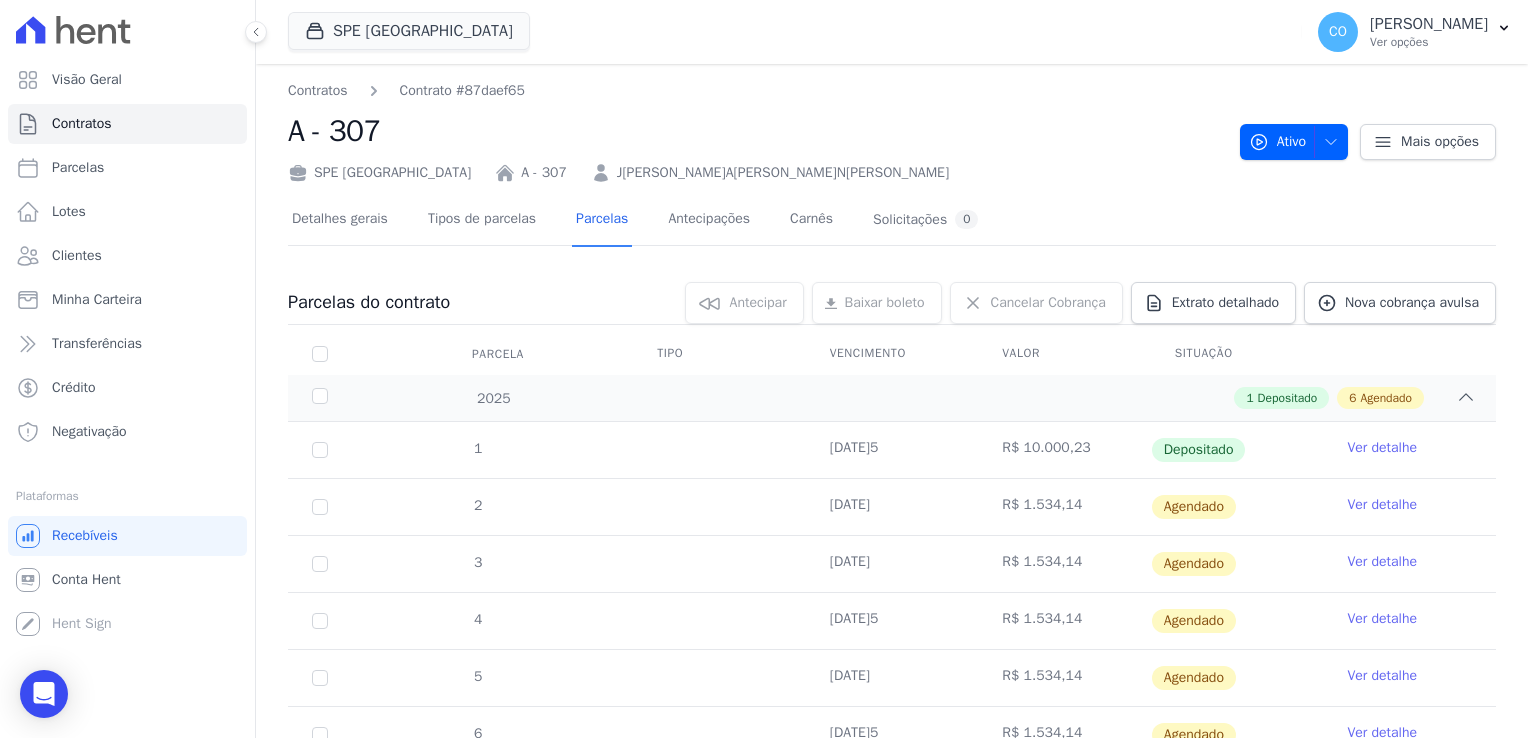 click on "Ver detalhe" at bounding box center [1382, 448] 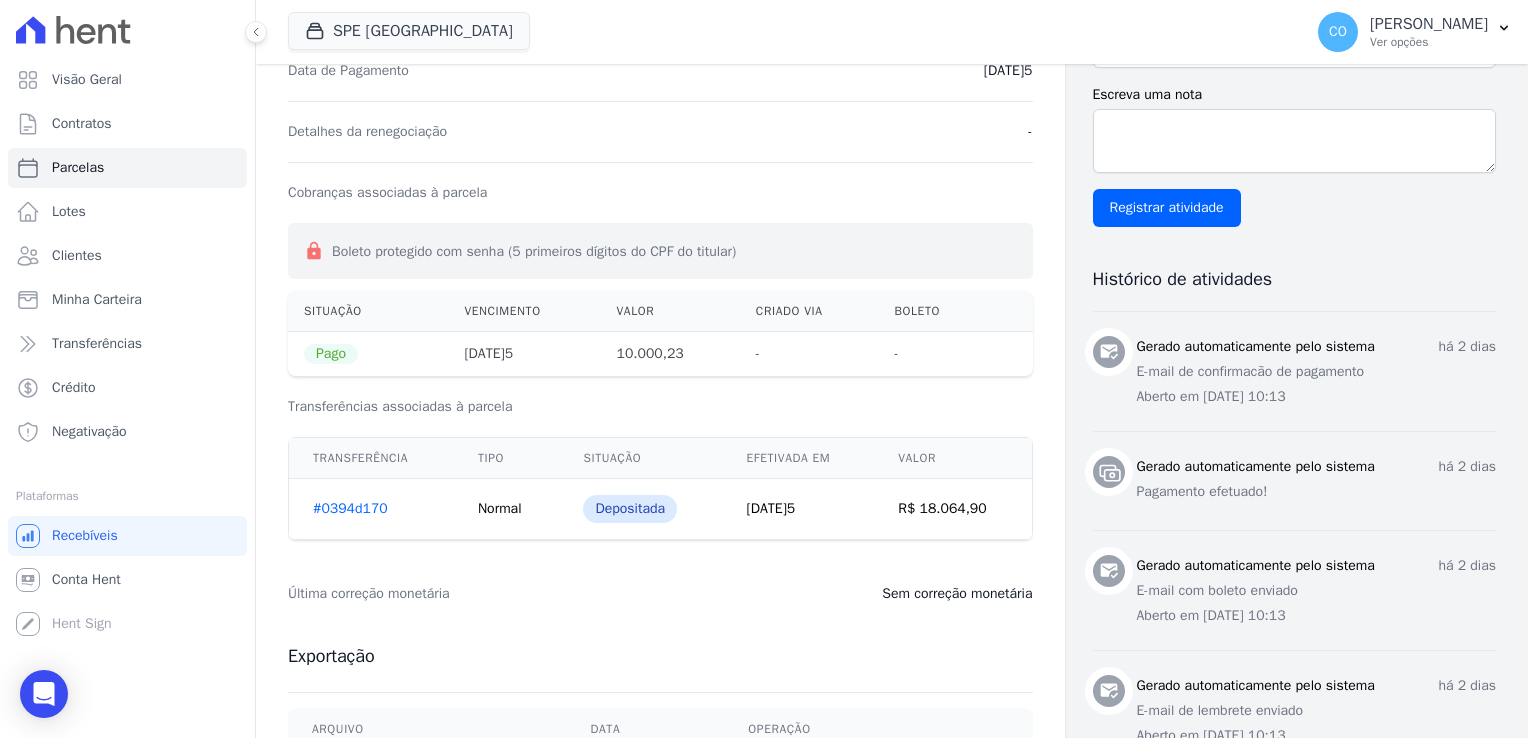scroll, scrollTop: 600, scrollLeft: 0, axis: vertical 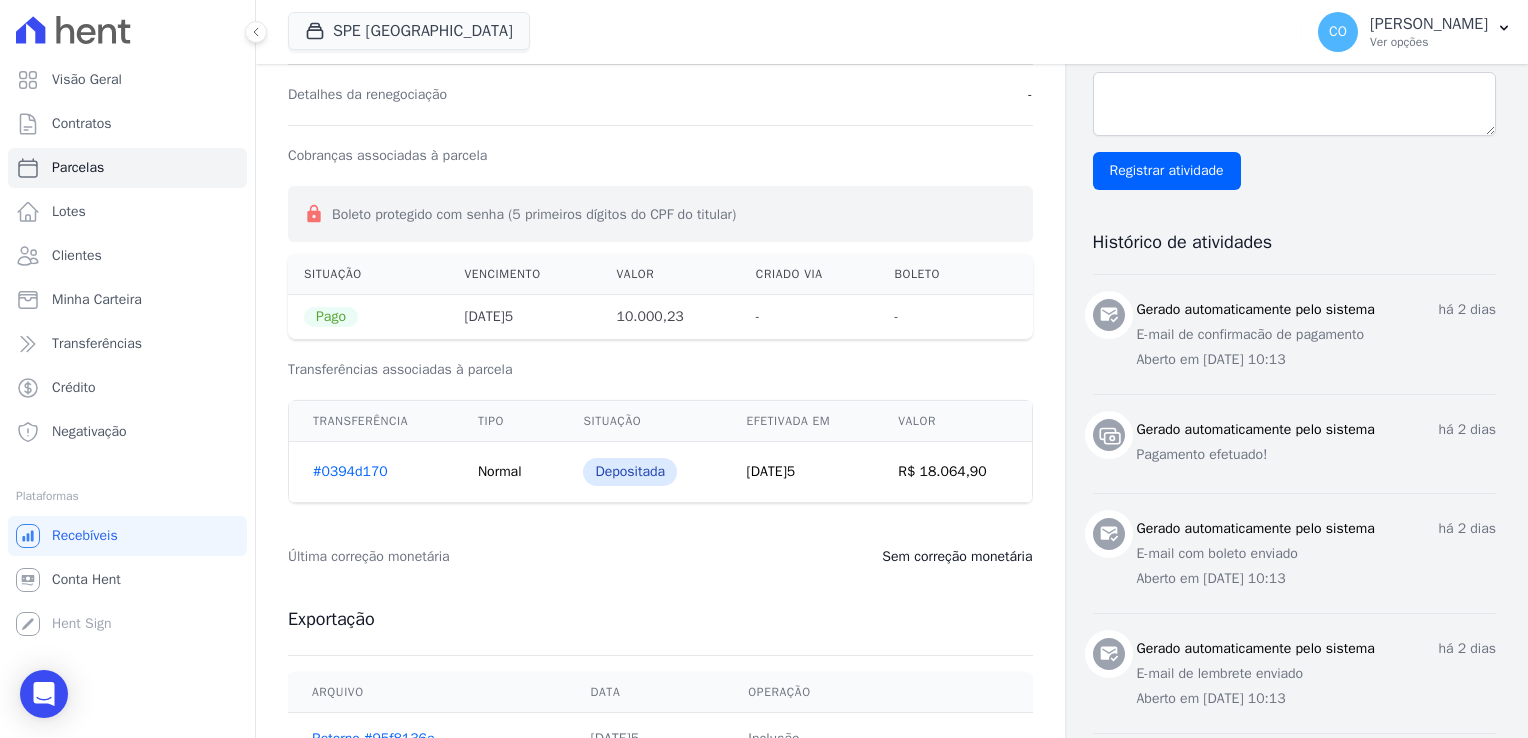 click on "Depositada" at bounding box center [630, 472] 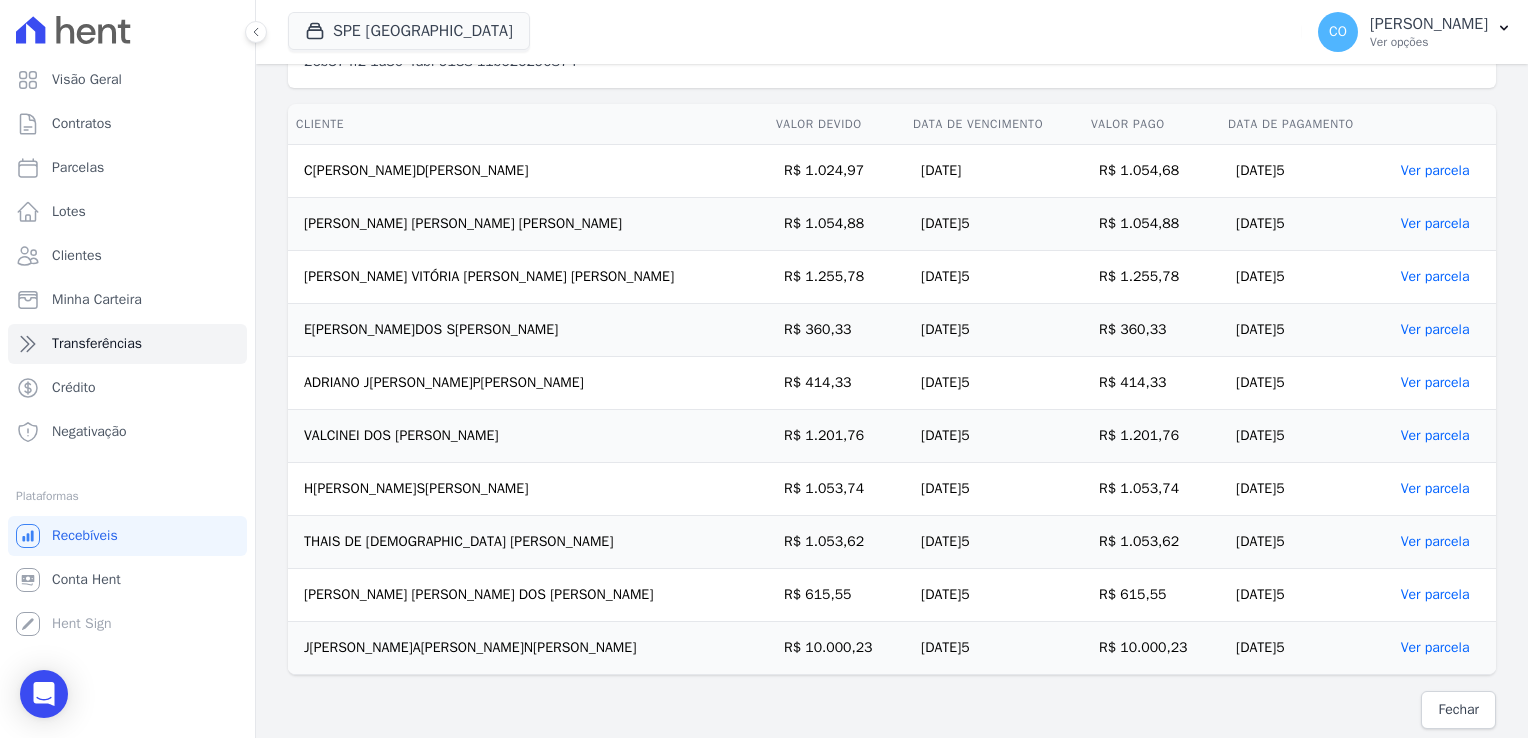 scroll, scrollTop: 488, scrollLeft: 0, axis: vertical 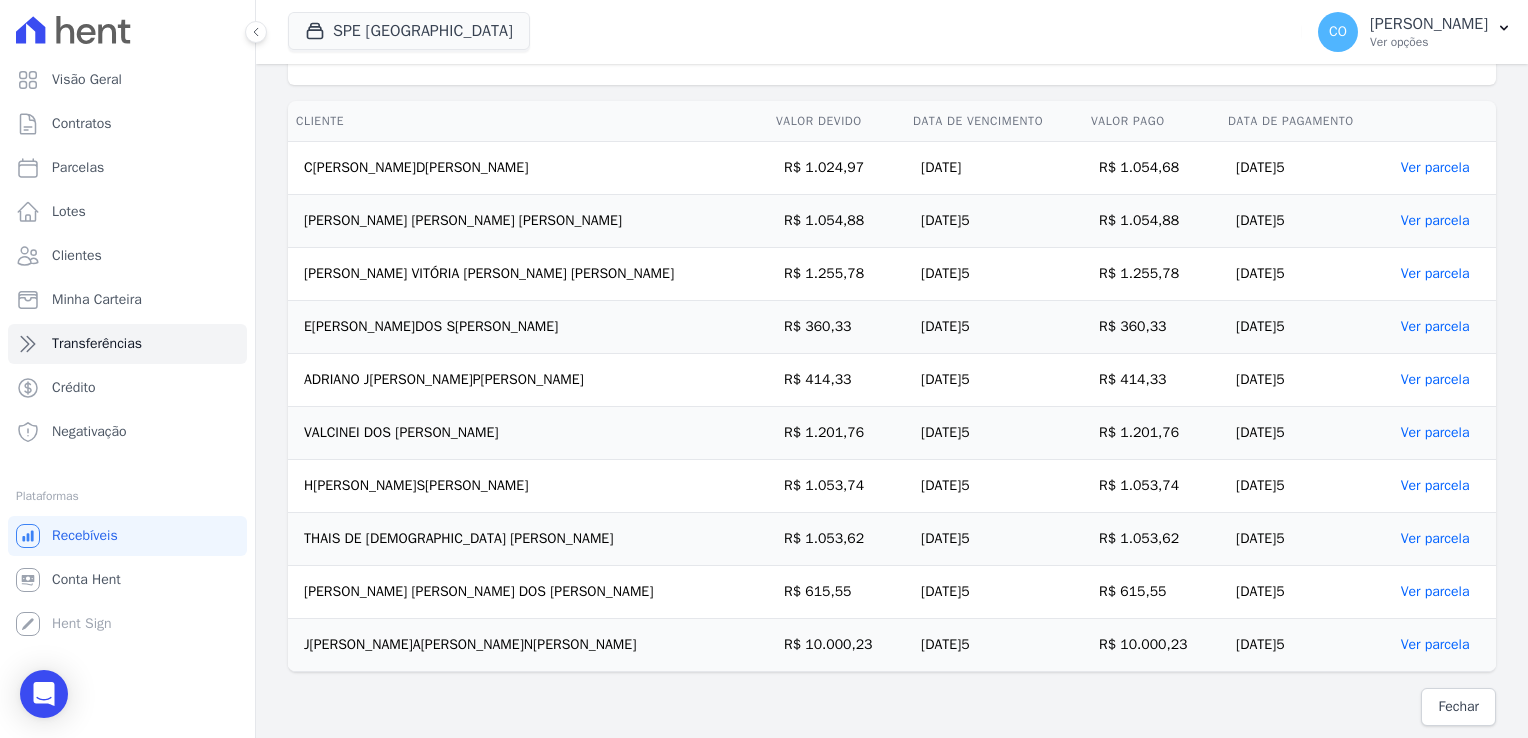 drag, startPoint x: 1048, startPoint y: 645, endPoint x: 1108, endPoint y: 638, distance: 60.40695 